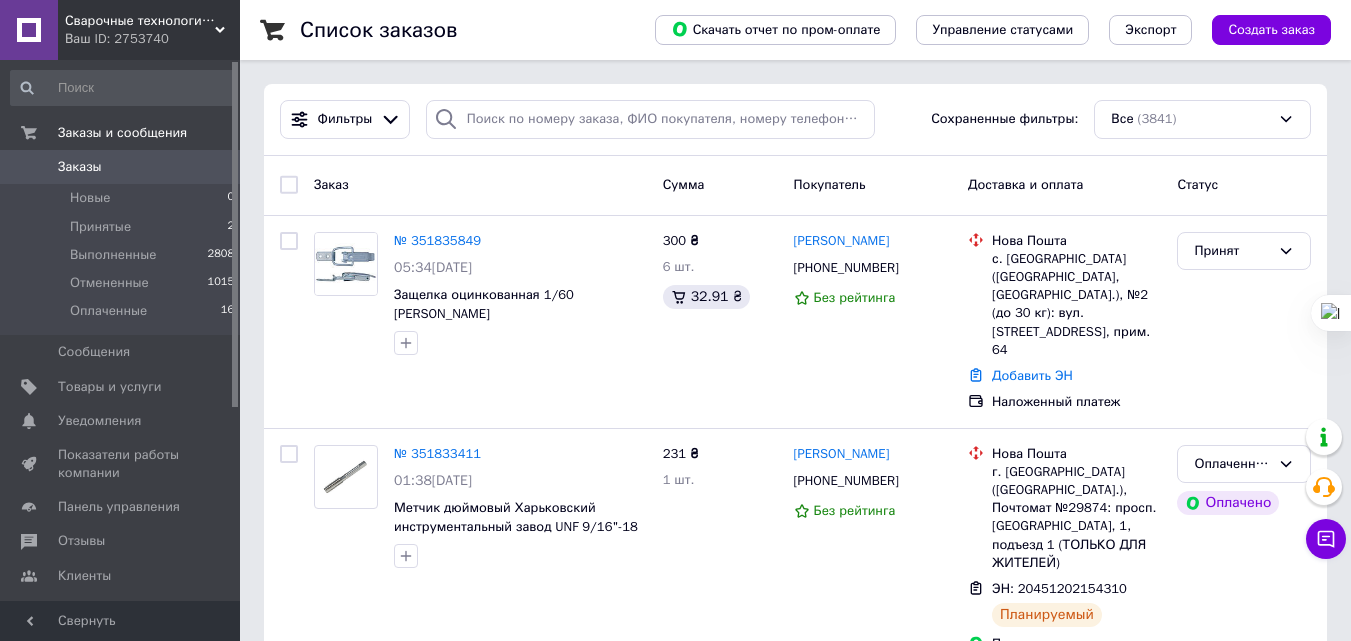 click on "Новые 0" at bounding box center [123, 198] 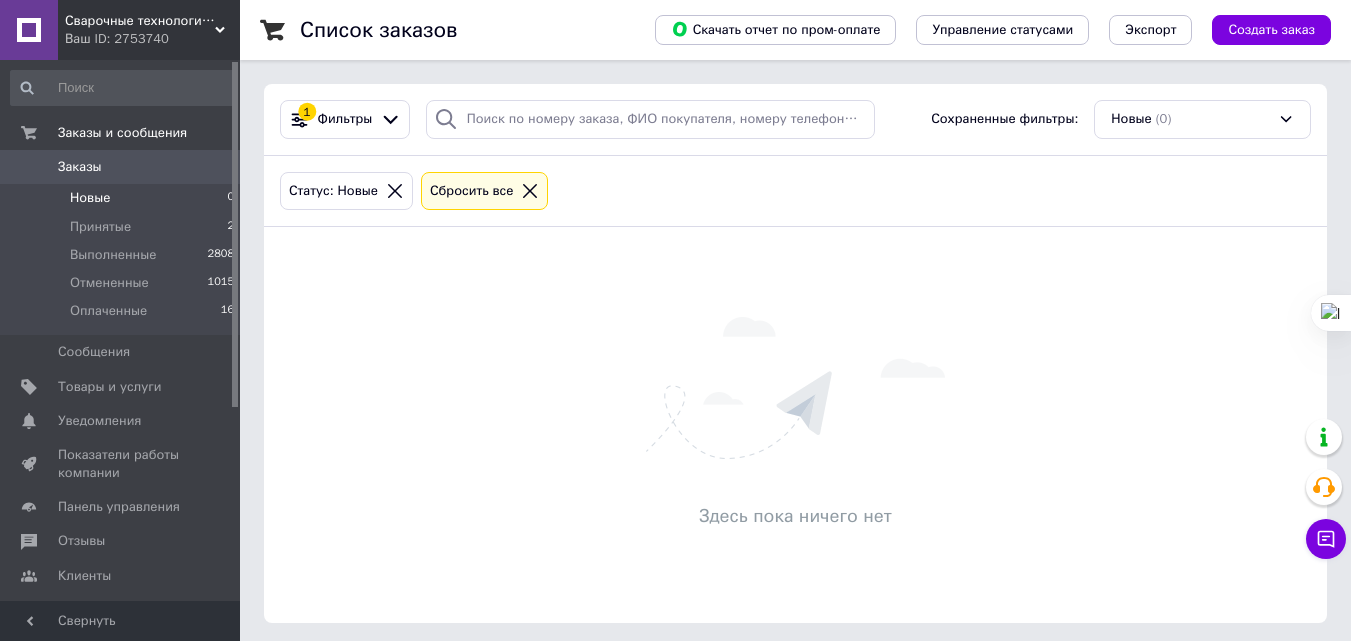 click on "Новые 0" at bounding box center [123, 198] 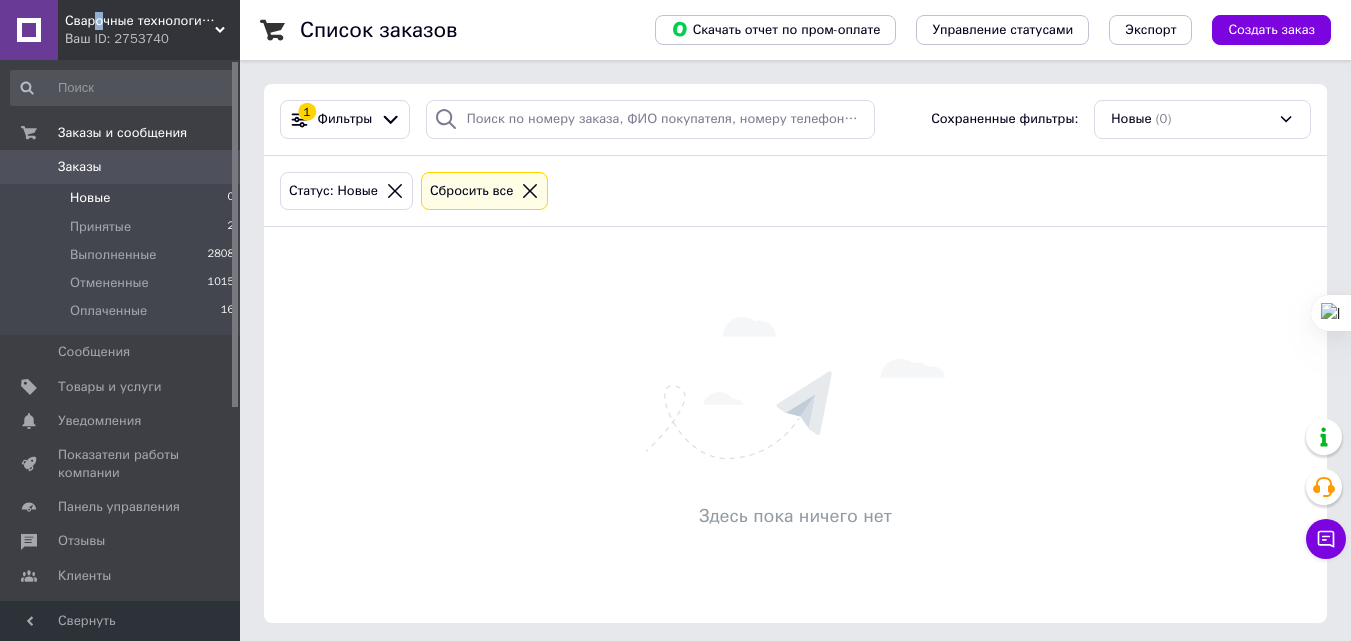 click on "Сварочные технологии ООО" at bounding box center [140, 21] 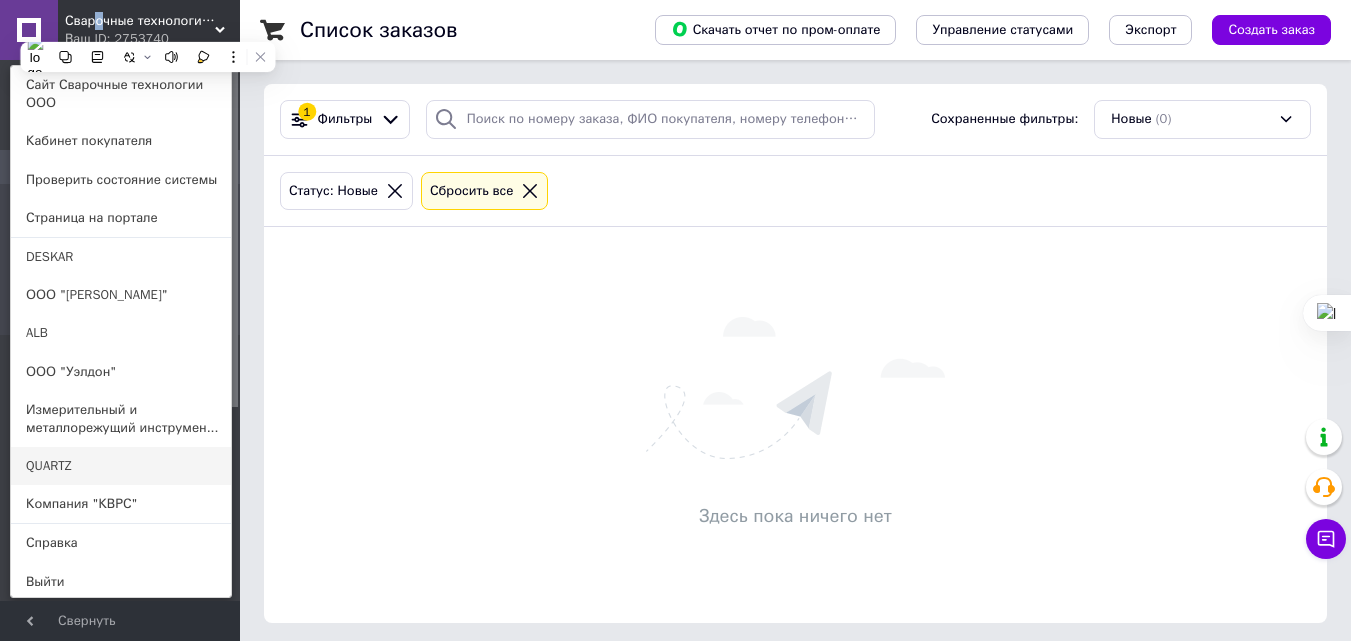 click on "QUARTZ" at bounding box center (121, 466) 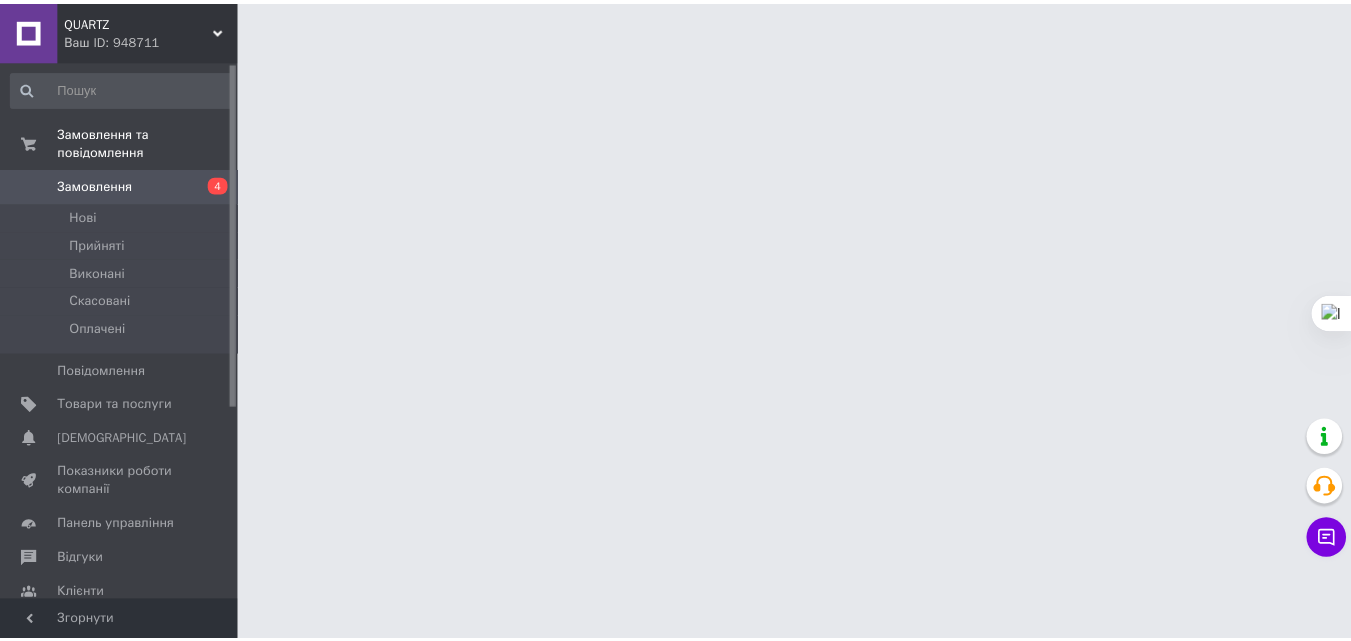 scroll, scrollTop: 0, scrollLeft: 0, axis: both 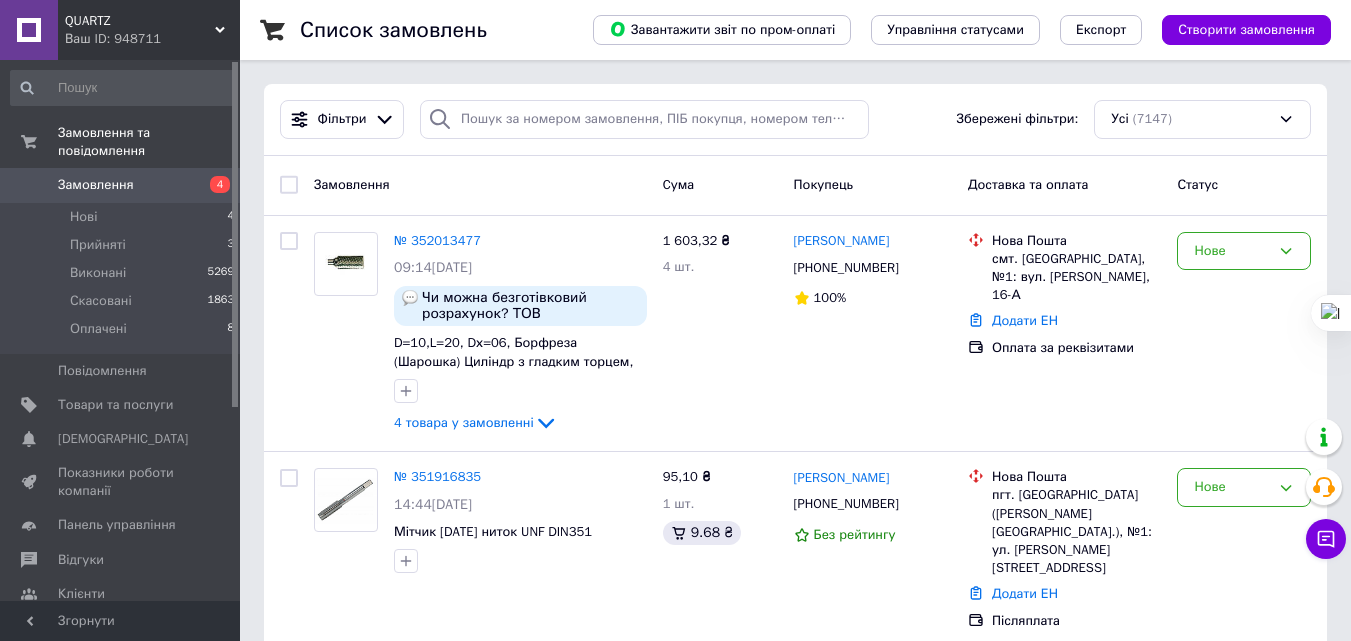 click on "Ваш ID: 948711" at bounding box center [152, 39] 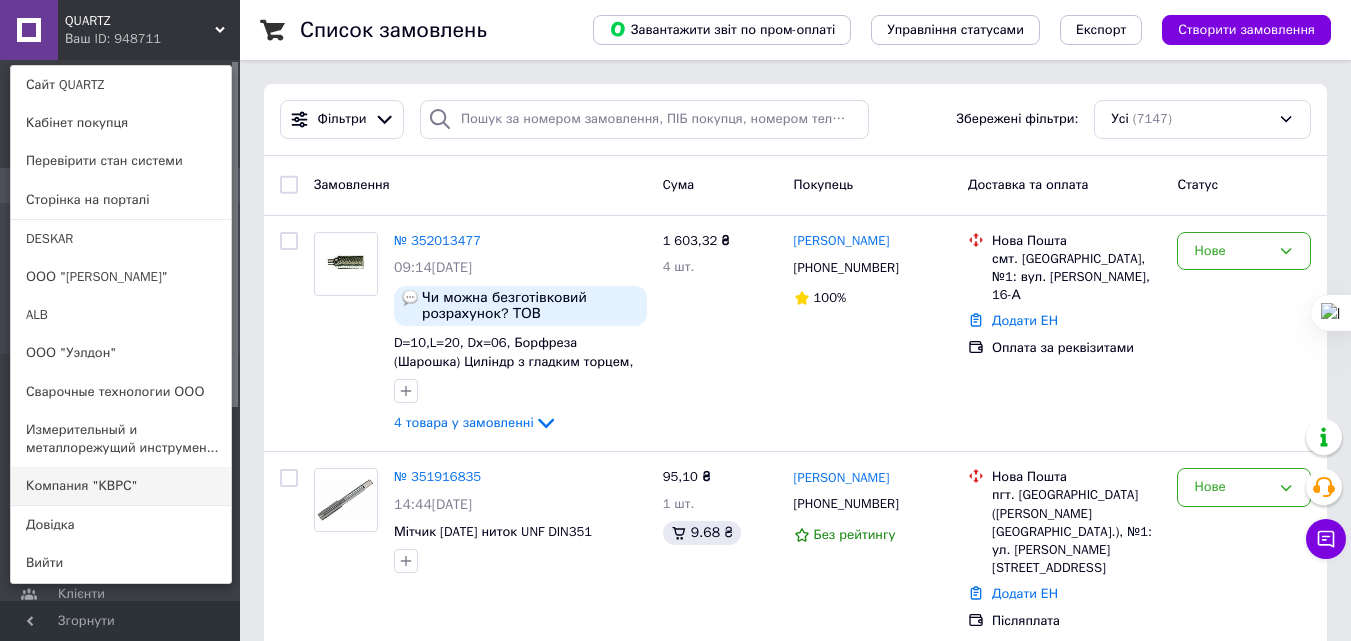 click on "Компания "КВРС"" at bounding box center (121, 486) 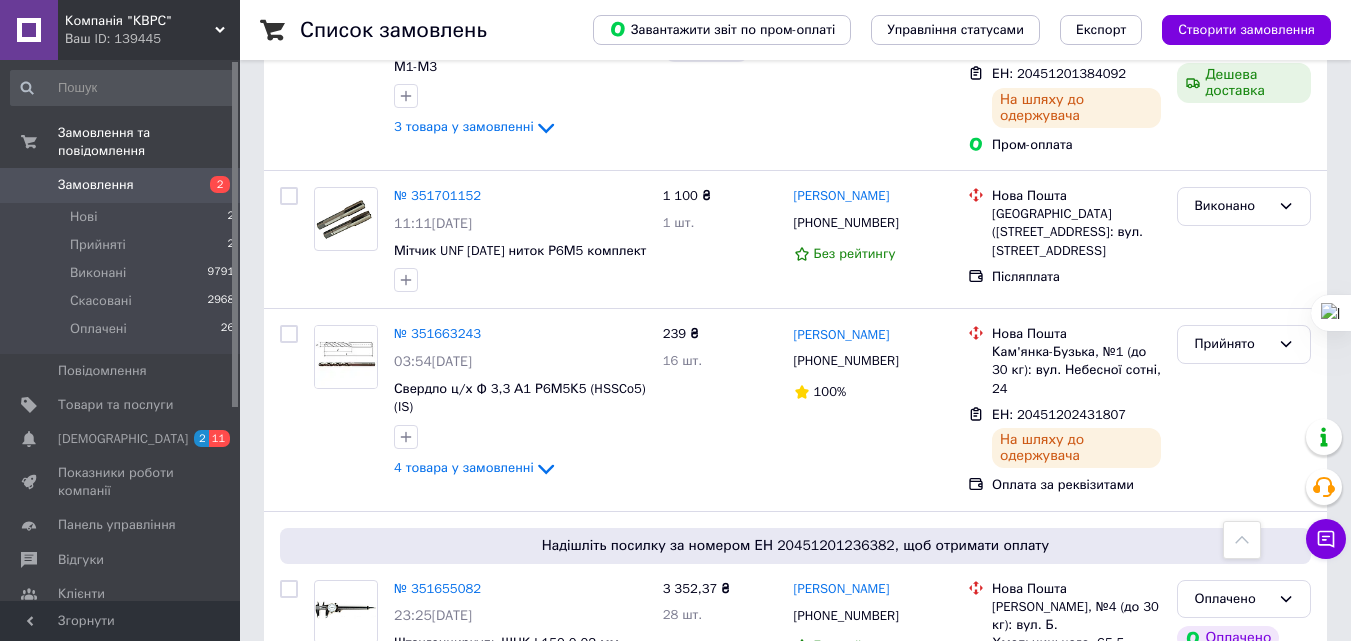 scroll, scrollTop: 2500, scrollLeft: 0, axis: vertical 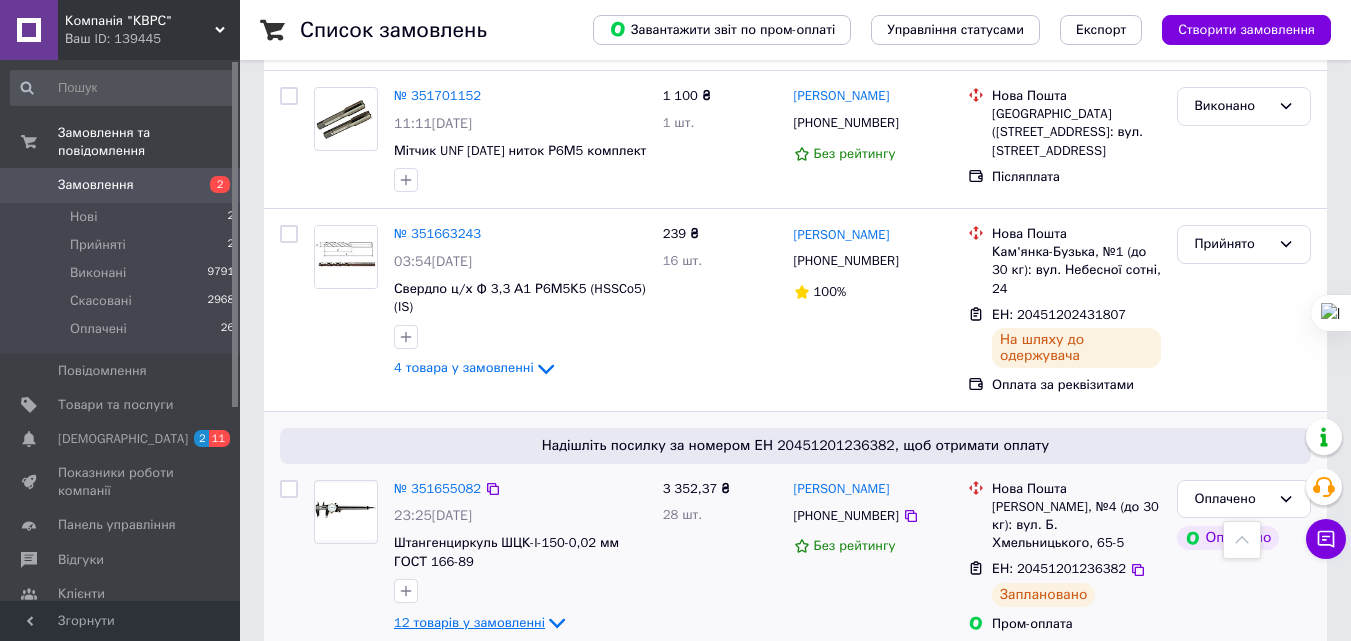 click 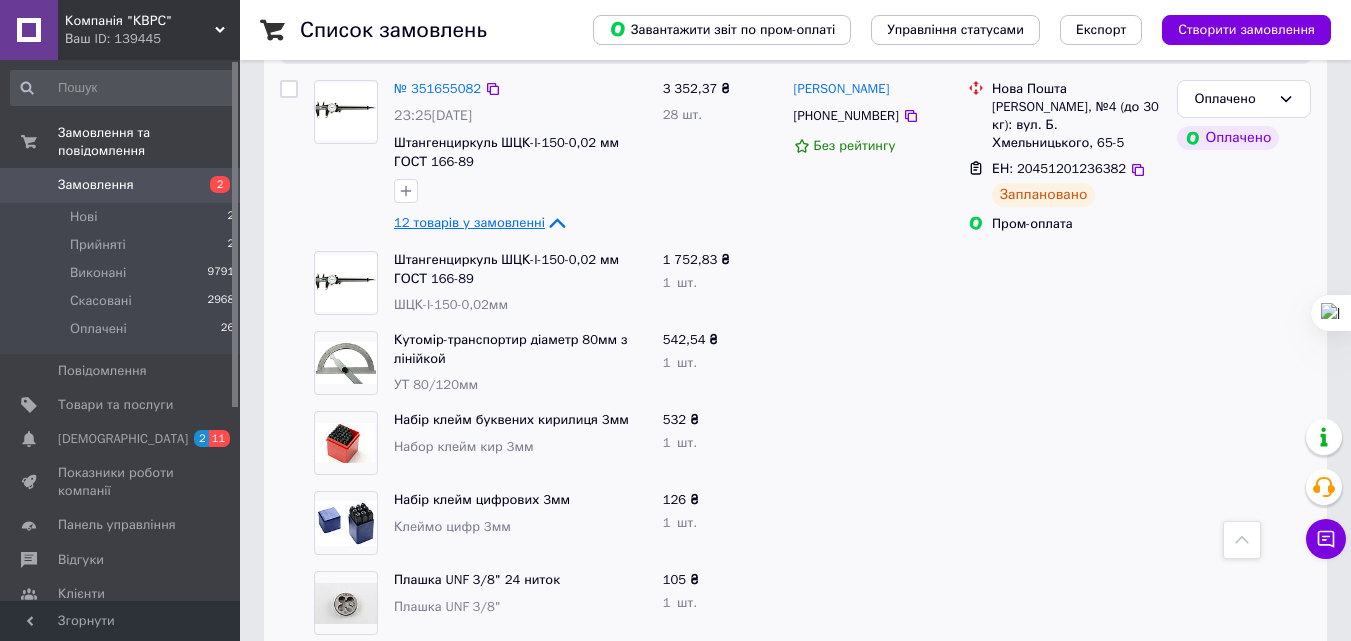 scroll, scrollTop: 3000, scrollLeft: 0, axis: vertical 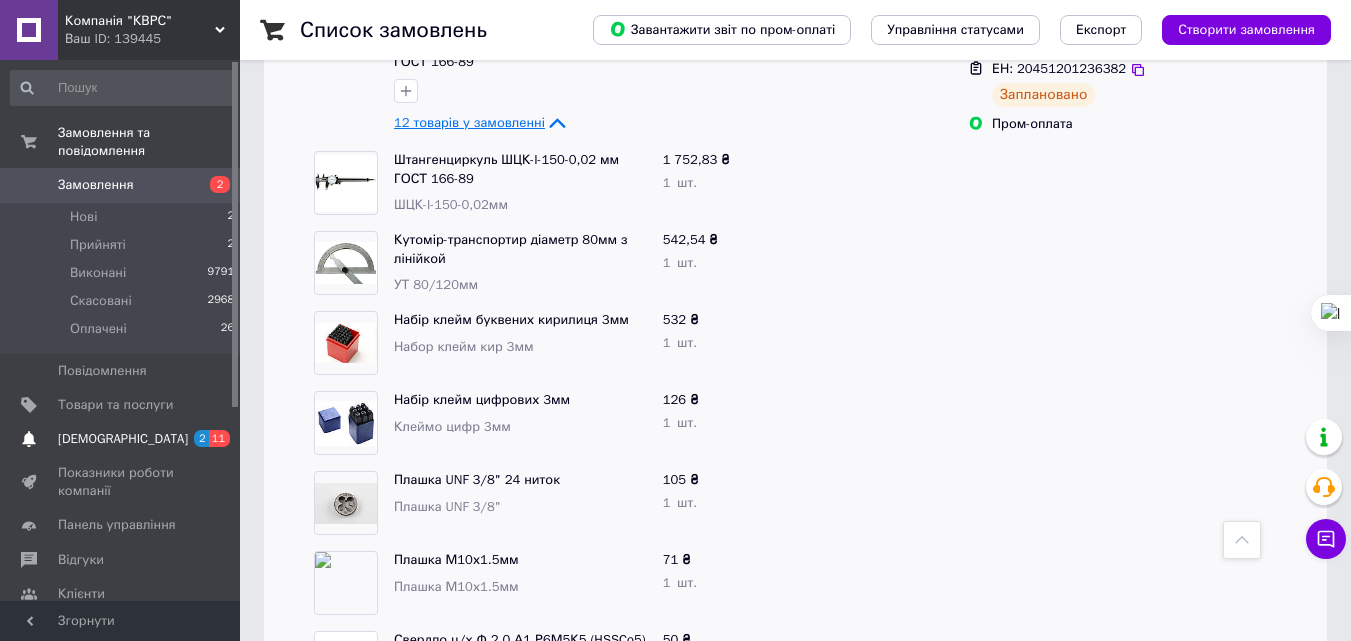 click on "[DEMOGRAPHIC_DATA]" at bounding box center (123, 439) 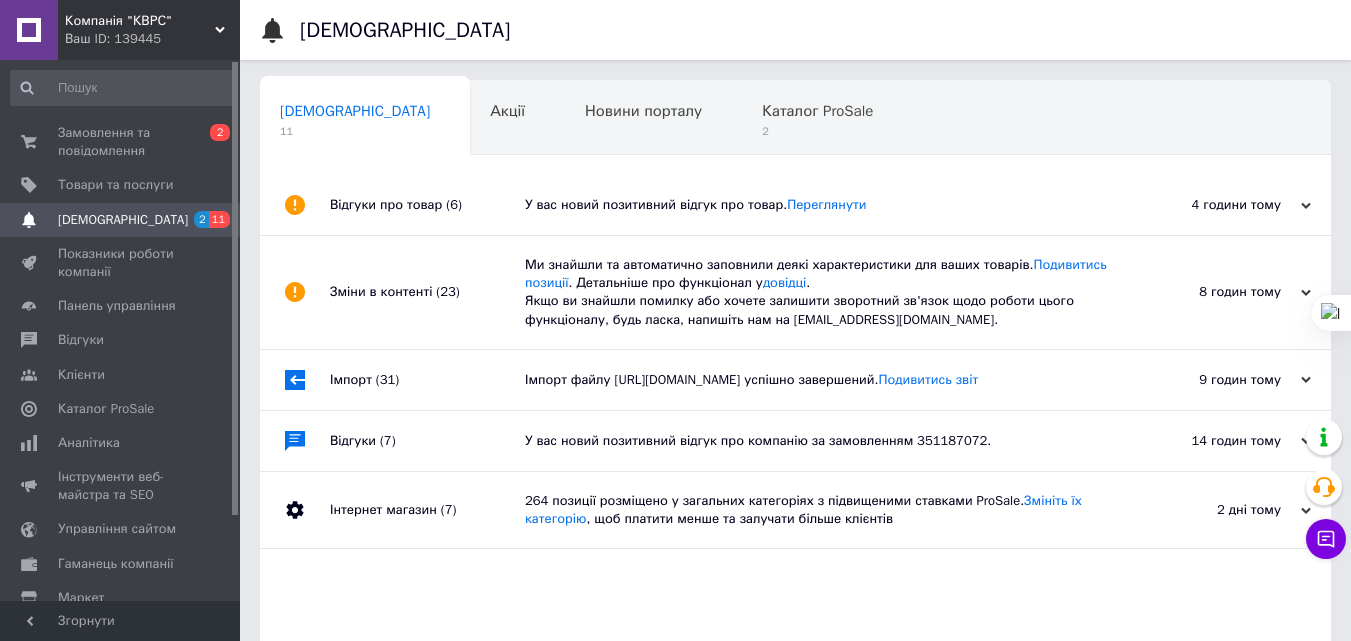 click on "У вас новий позитивний відгук про товар.  [GEOGRAPHIC_DATA]" at bounding box center [818, 205] 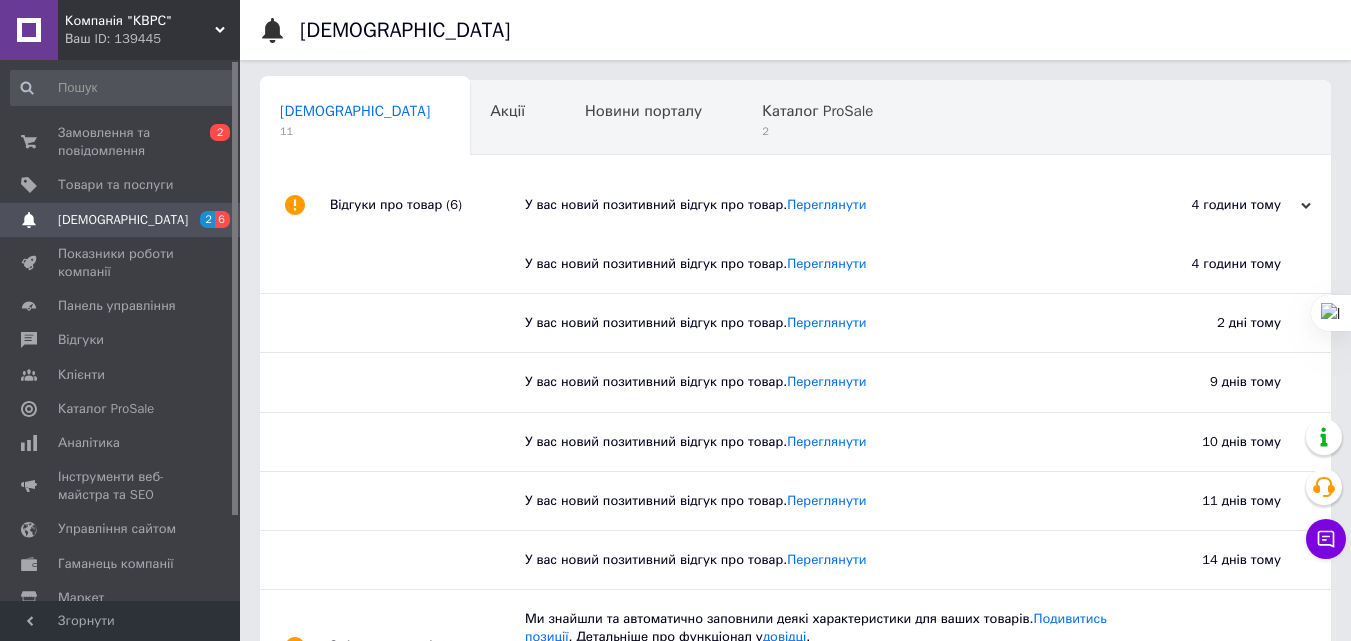 click on "У вас новий позитивний відгук про товар.  [GEOGRAPHIC_DATA]" at bounding box center [818, 205] 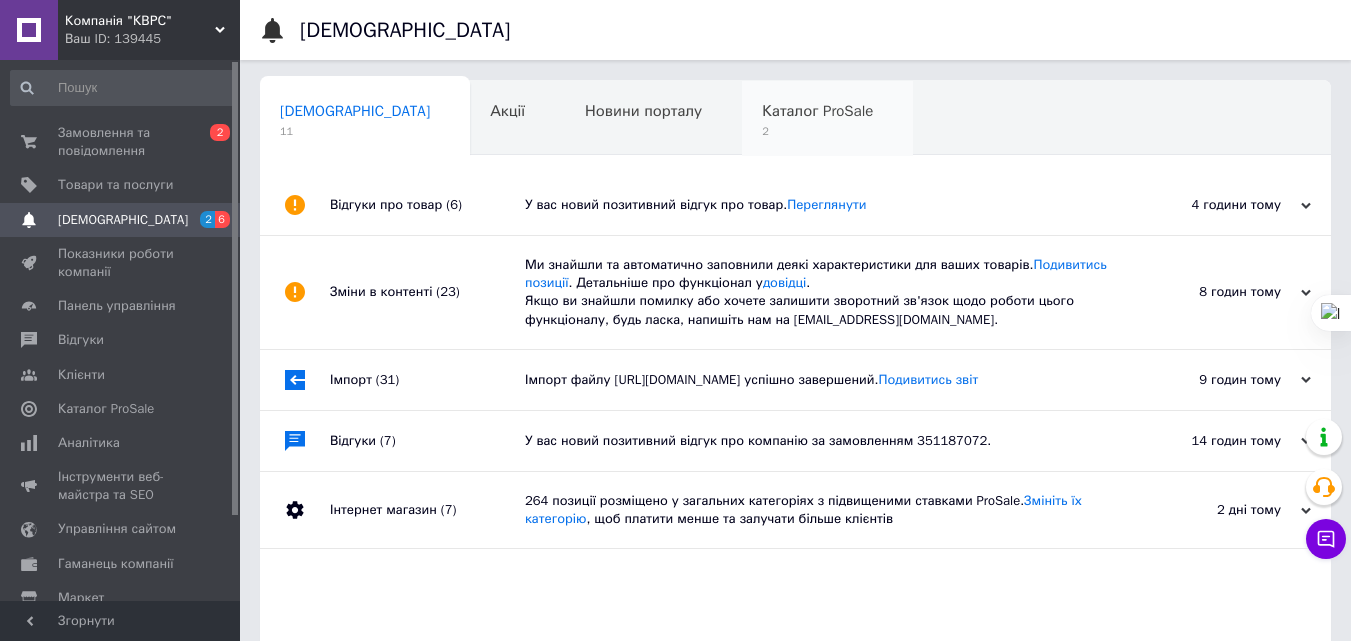 click on "Каталог ProSale 2" at bounding box center [827, 119] 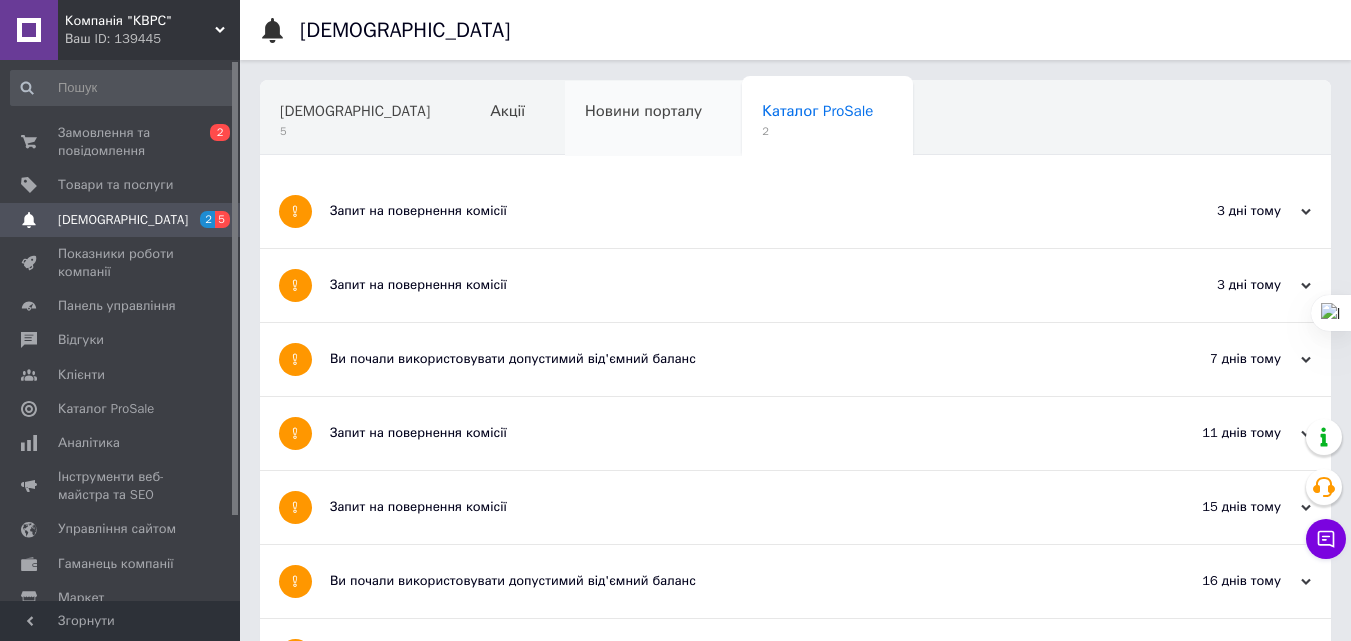 click on "Новини порталу" at bounding box center [643, 111] 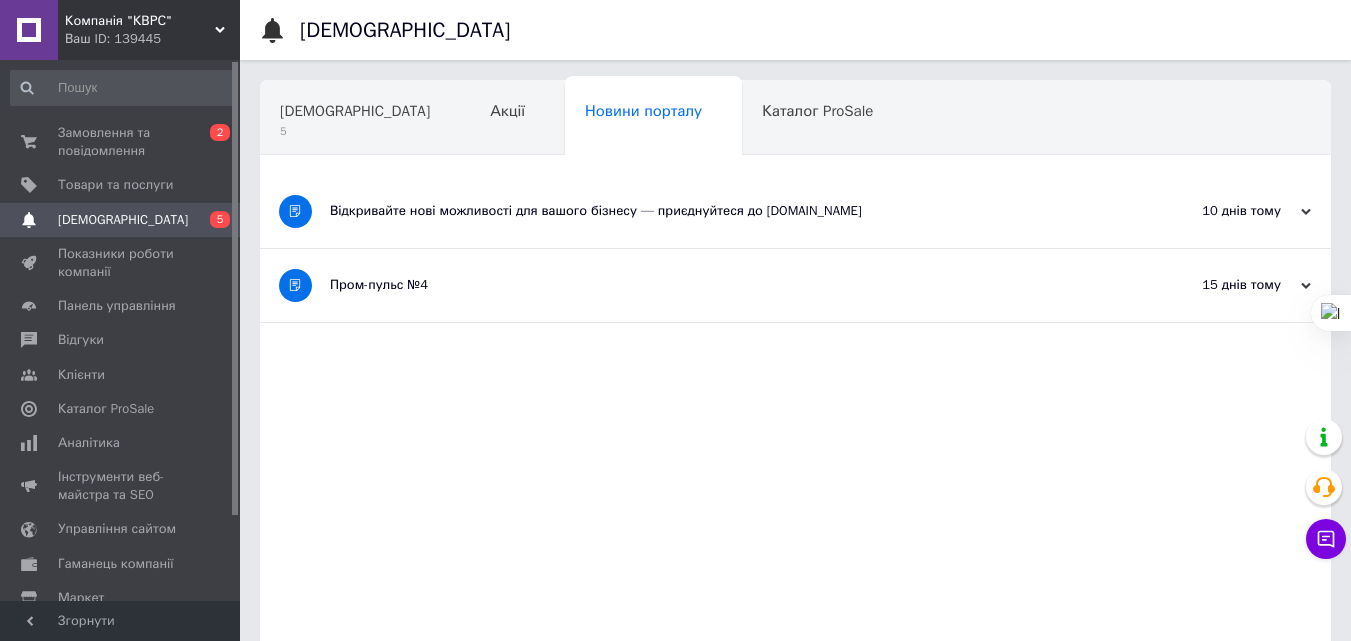 click on "[DEMOGRAPHIC_DATA]" at bounding box center (123, 220) 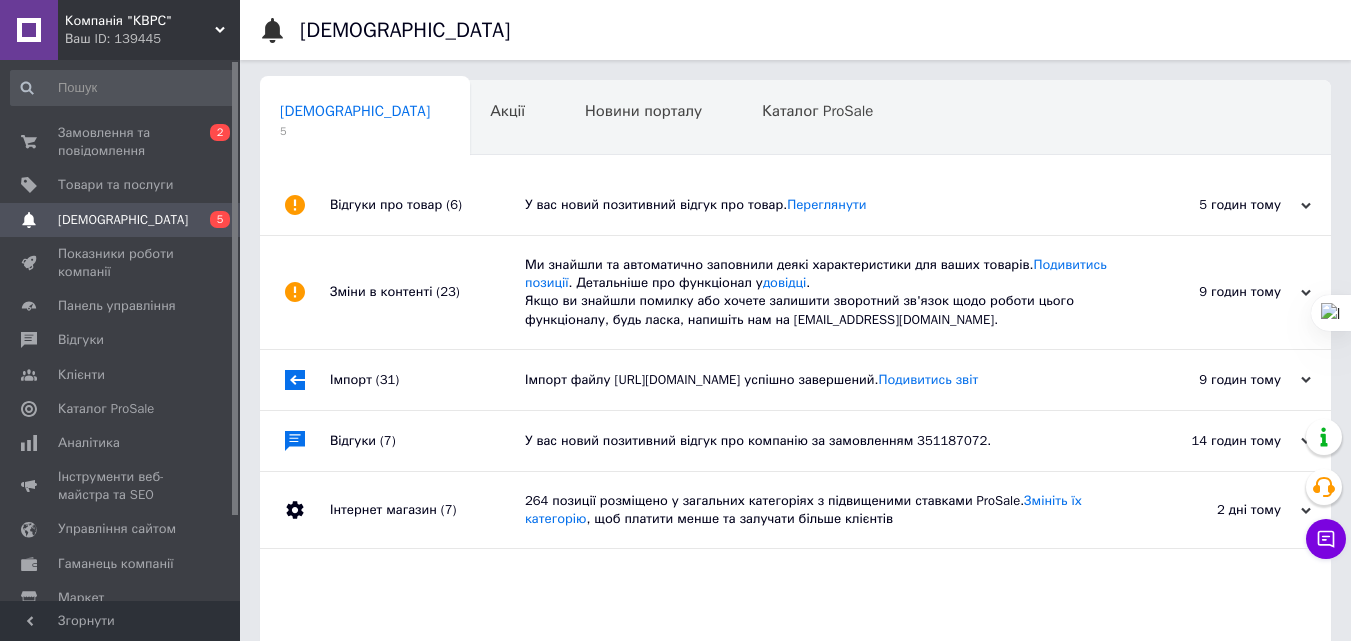 click on "[DEMOGRAPHIC_DATA] 5" at bounding box center [365, 119] 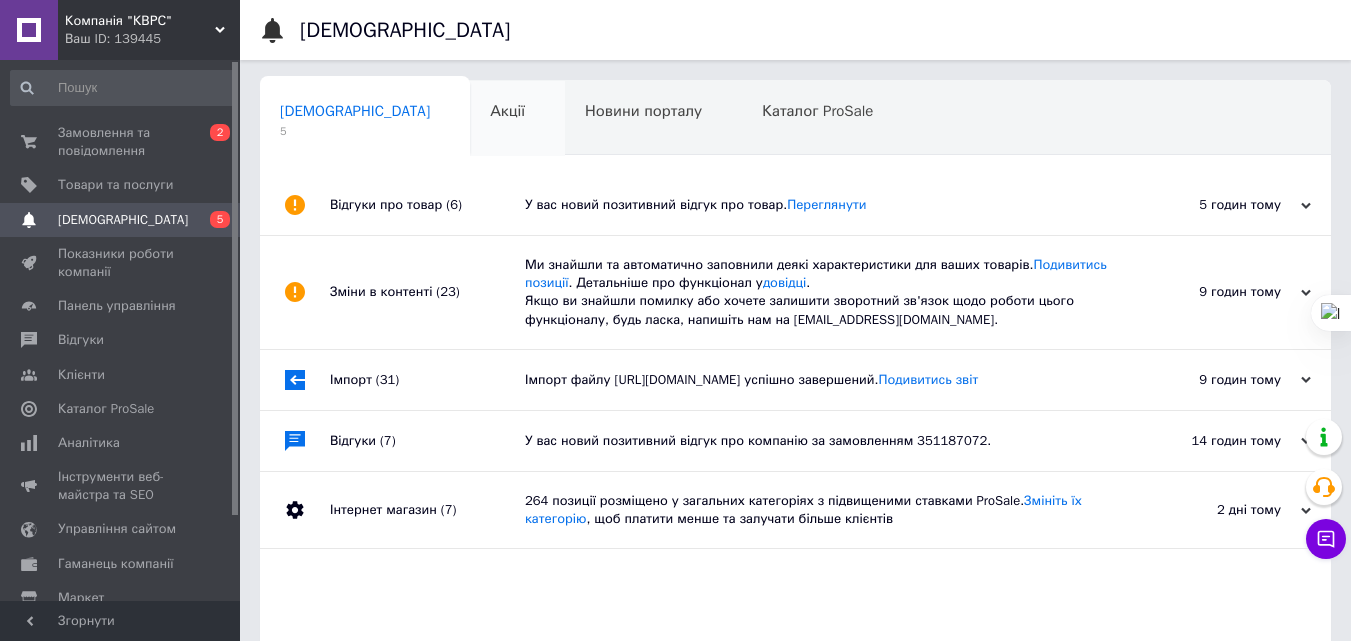 click on "Акції" at bounding box center [507, 111] 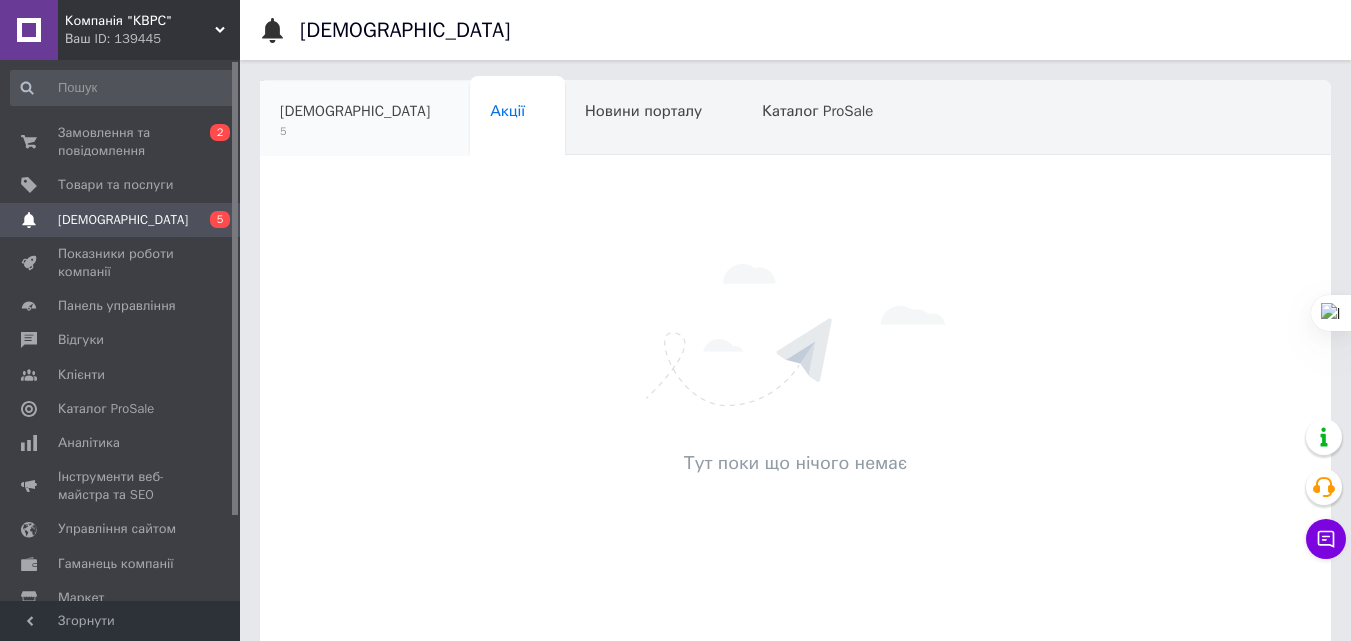 click on "[DEMOGRAPHIC_DATA]" at bounding box center (355, 111) 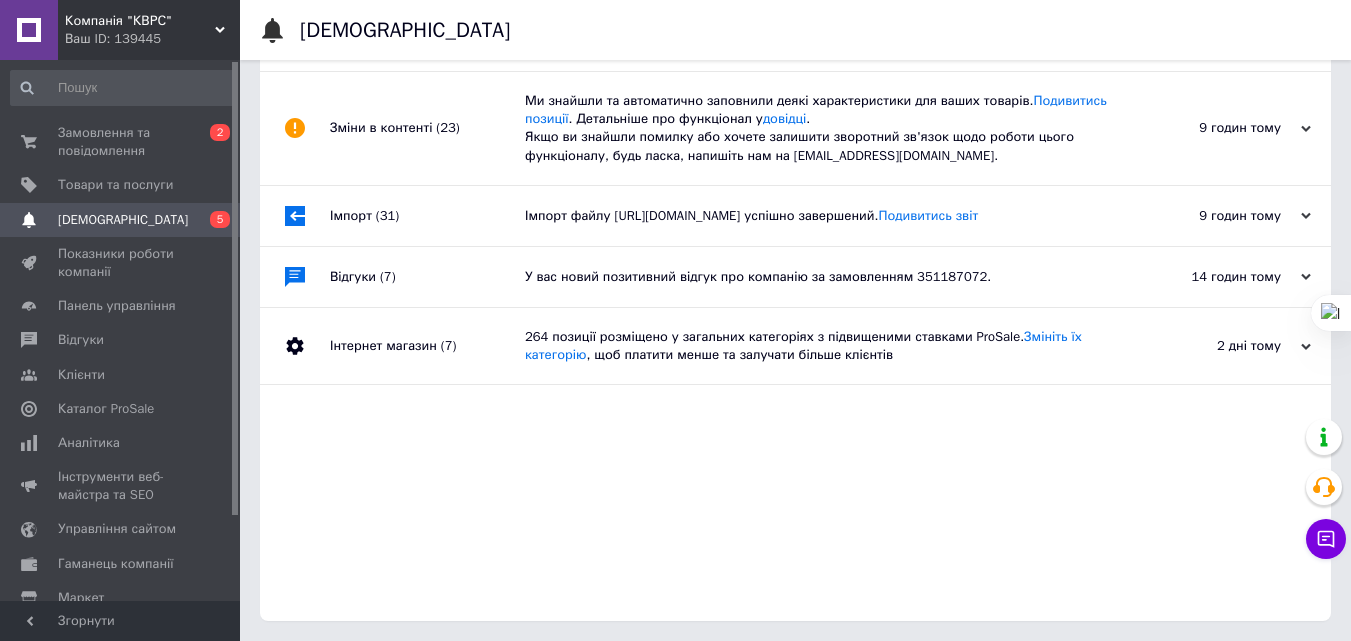 scroll, scrollTop: 0, scrollLeft: 0, axis: both 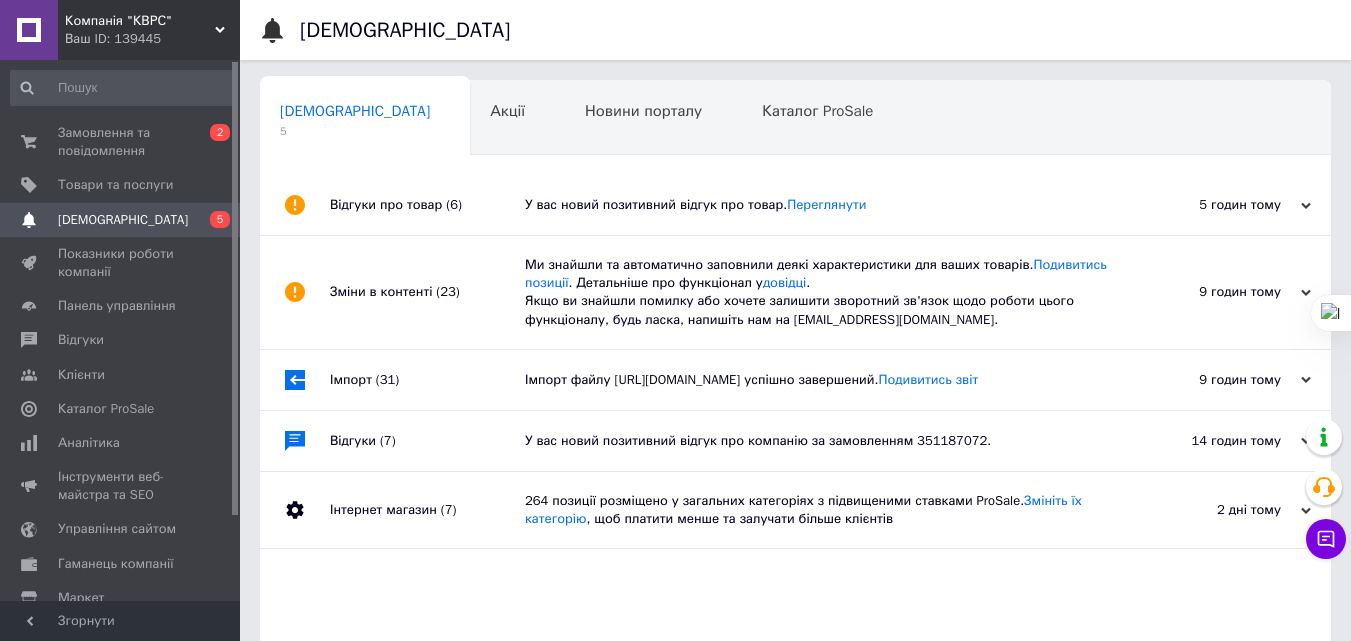 click on "У вас новий позитивний відгук про товар.  [GEOGRAPHIC_DATA]" at bounding box center (818, 205) 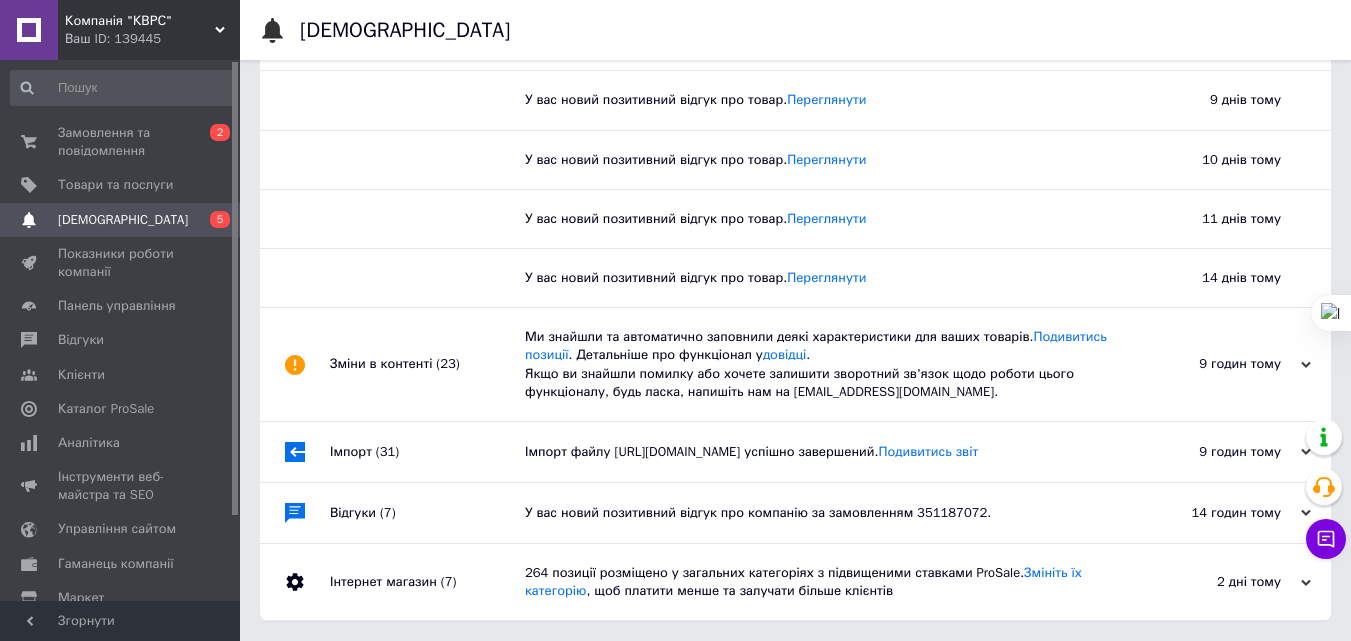 scroll, scrollTop: 0, scrollLeft: 0, axis: both 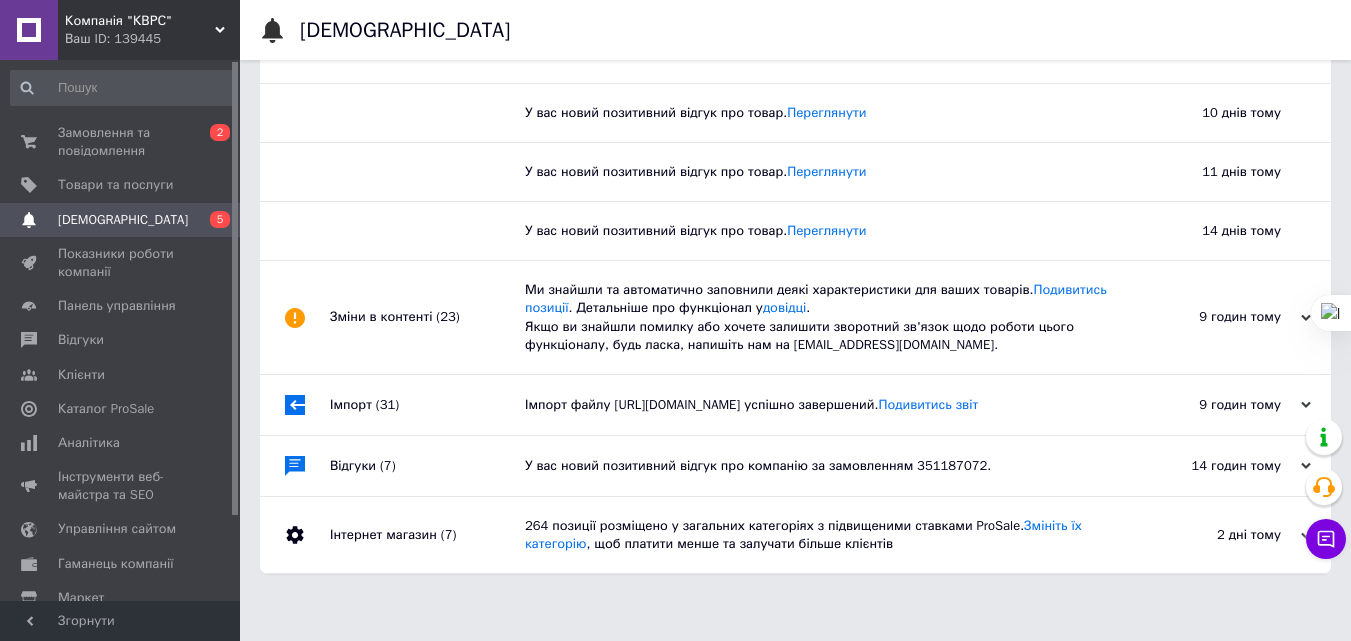 click on "Ми знайшли та автоматично заповнили деякі характеристики для ваших товарів.  Подивитись позиції . Детальніше про функціонал у  довідці . Якщо ви знайшли помилку або хочете залишити зворотний зв'язок щодо роботи цього функціоналу, будь ласка, напишіть нам на [EMAIL_ADDRESS][DOMAIN_NAME]." at bounding box center [818, 317] 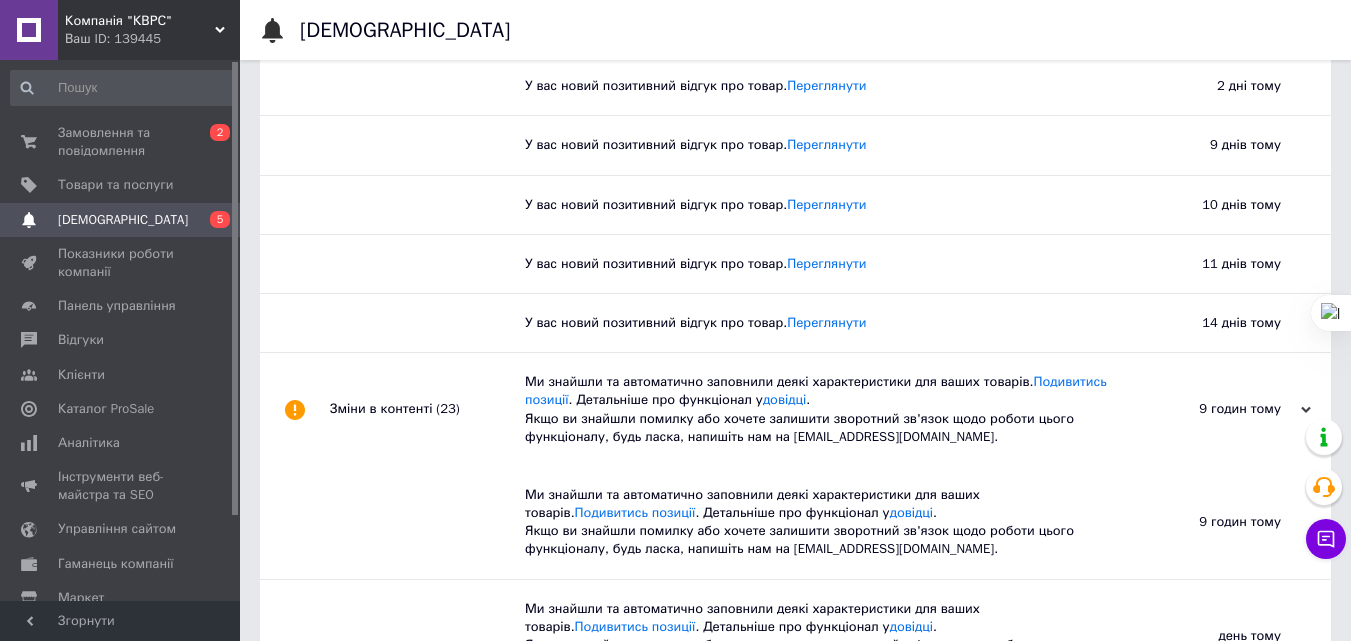 scroll, scrollTop: 0, scrollLeft: 0, axis: both 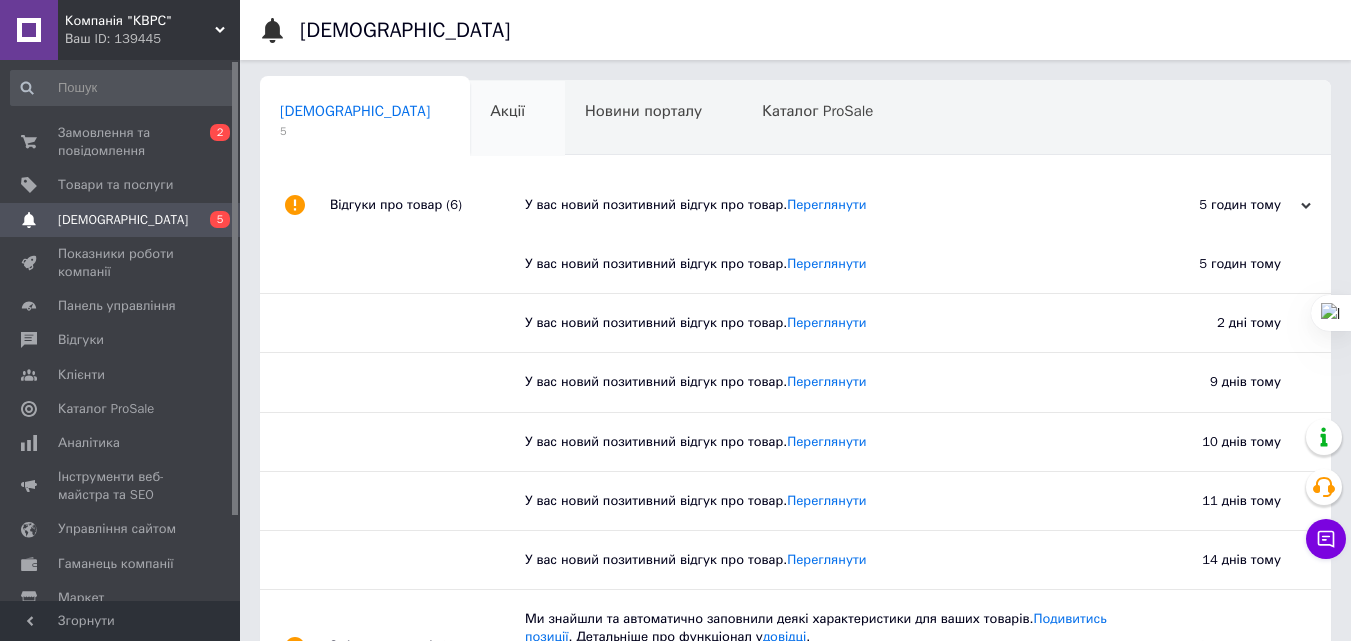 click on "Акції" at bounding box center (507, 111) 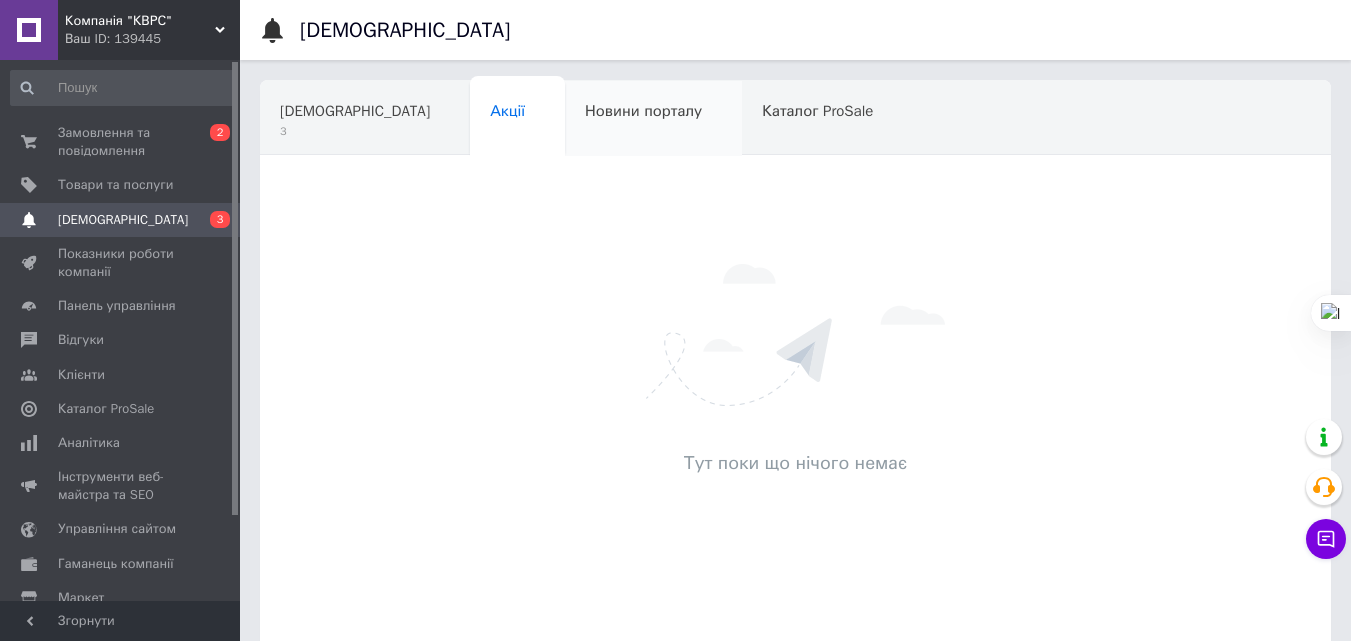 click on "Новини порталу" at bounding box center [643, 111] 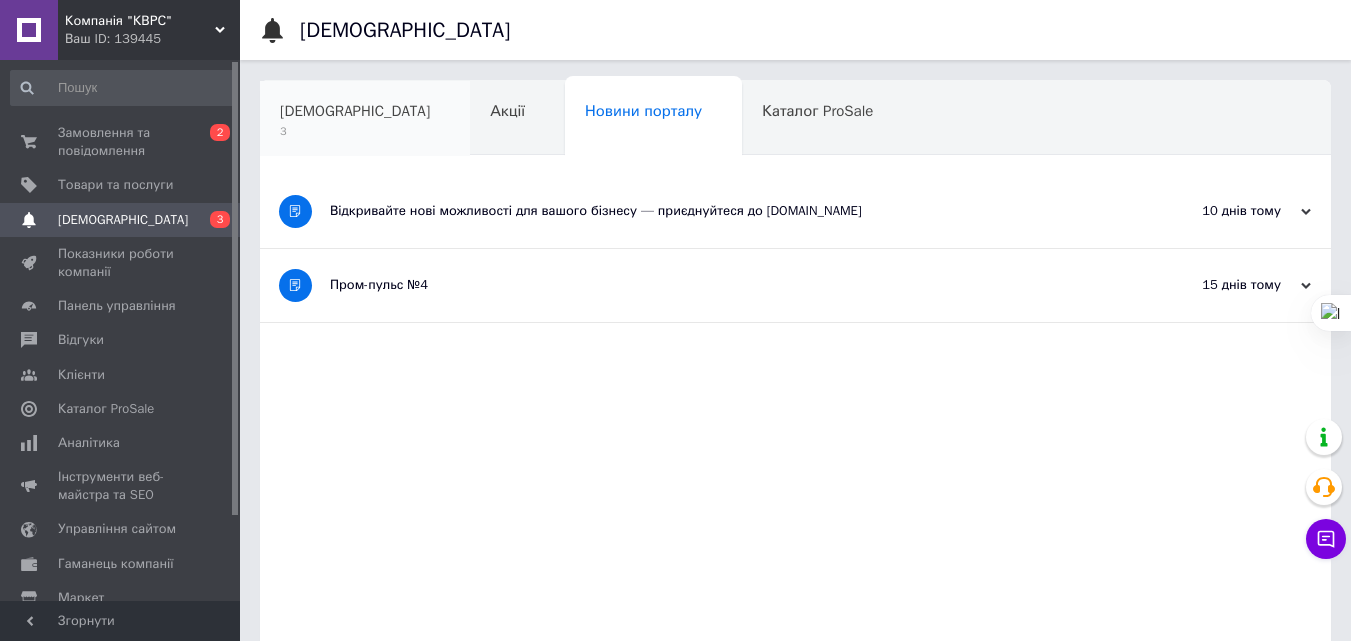 click on "[DEMOGRAPHIC_DATA]" at bounding box center [355, 111] 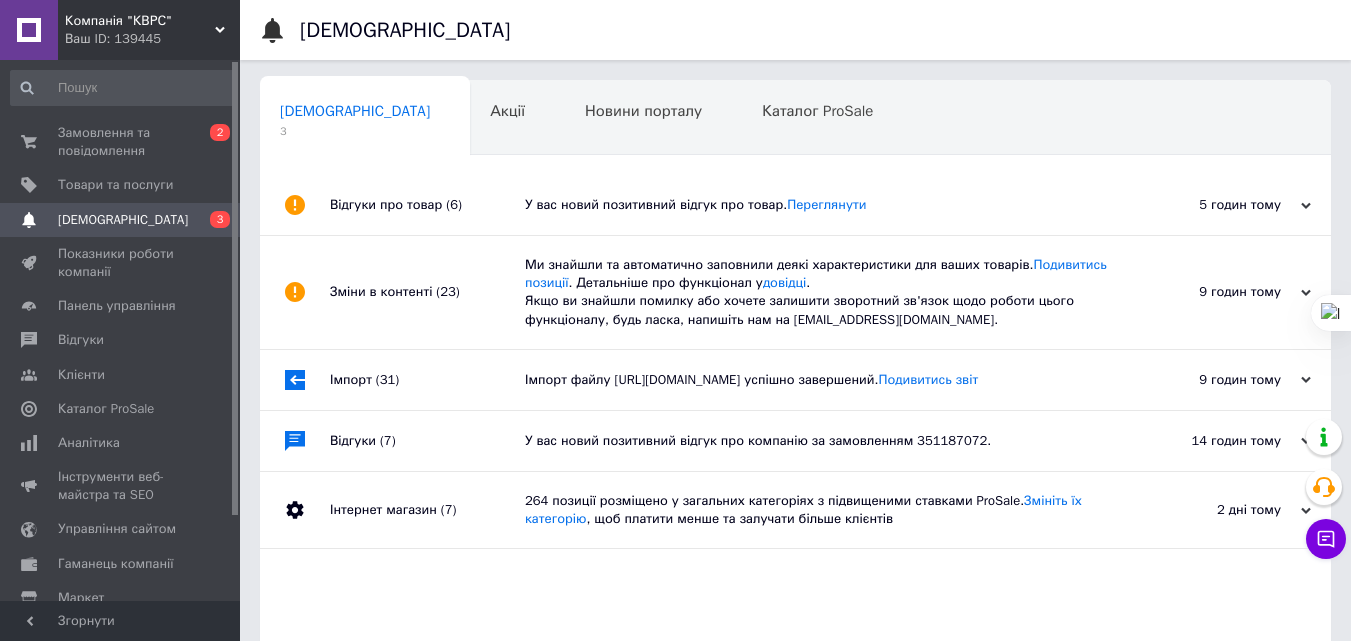 scroll, scrollTop: 164, scrollLeft: 0, axis: vertical 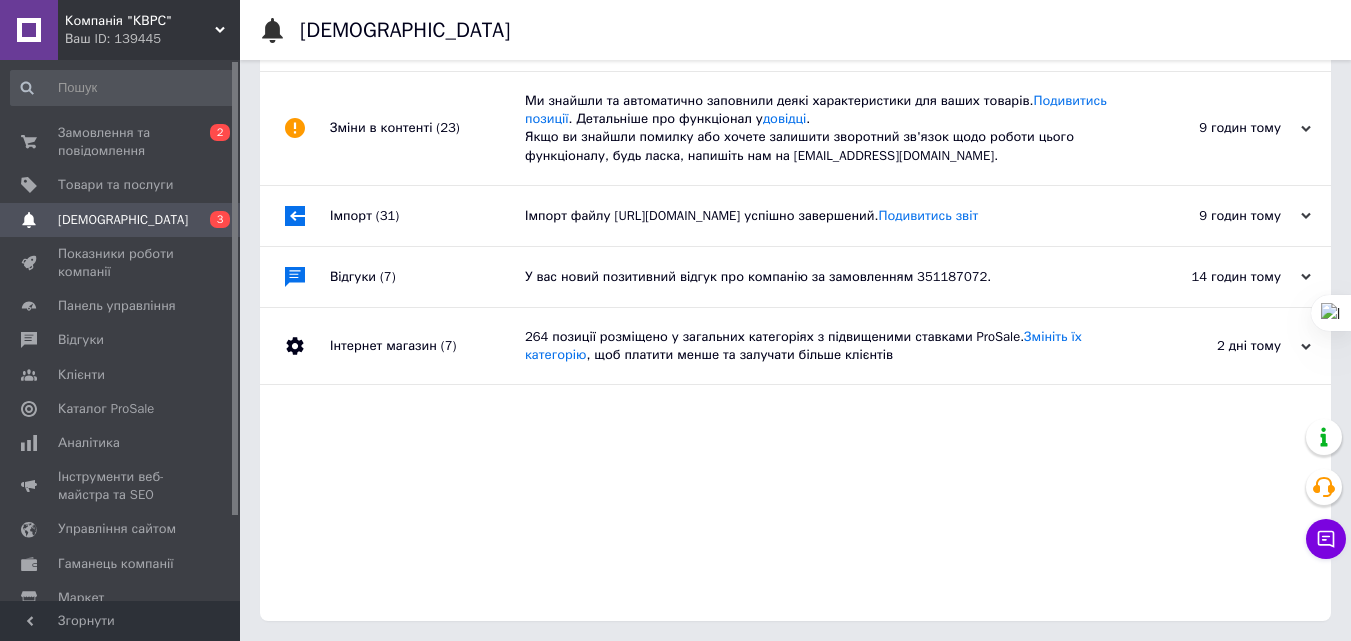 click on "У вас новий позитивний відгук про компанію за замовленням 351187072." at bounding box center (818, 277) 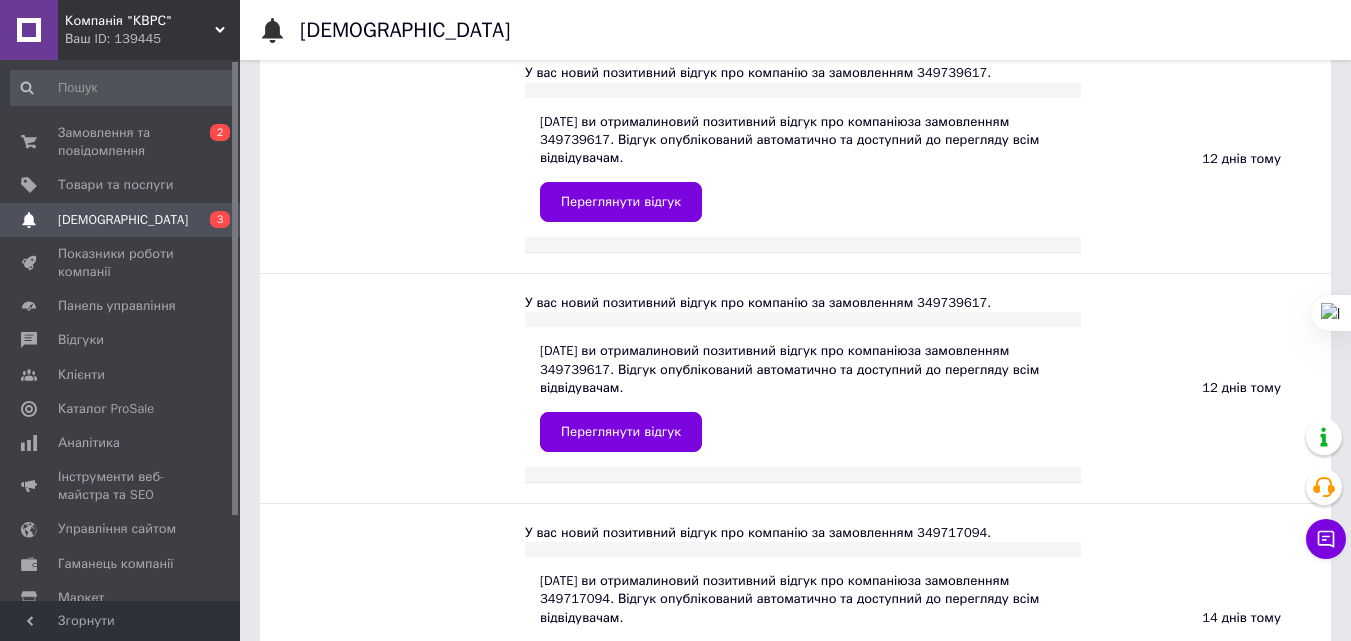 scroll, scrollTop: 1464, scrollLeft: 0, axis: vertical 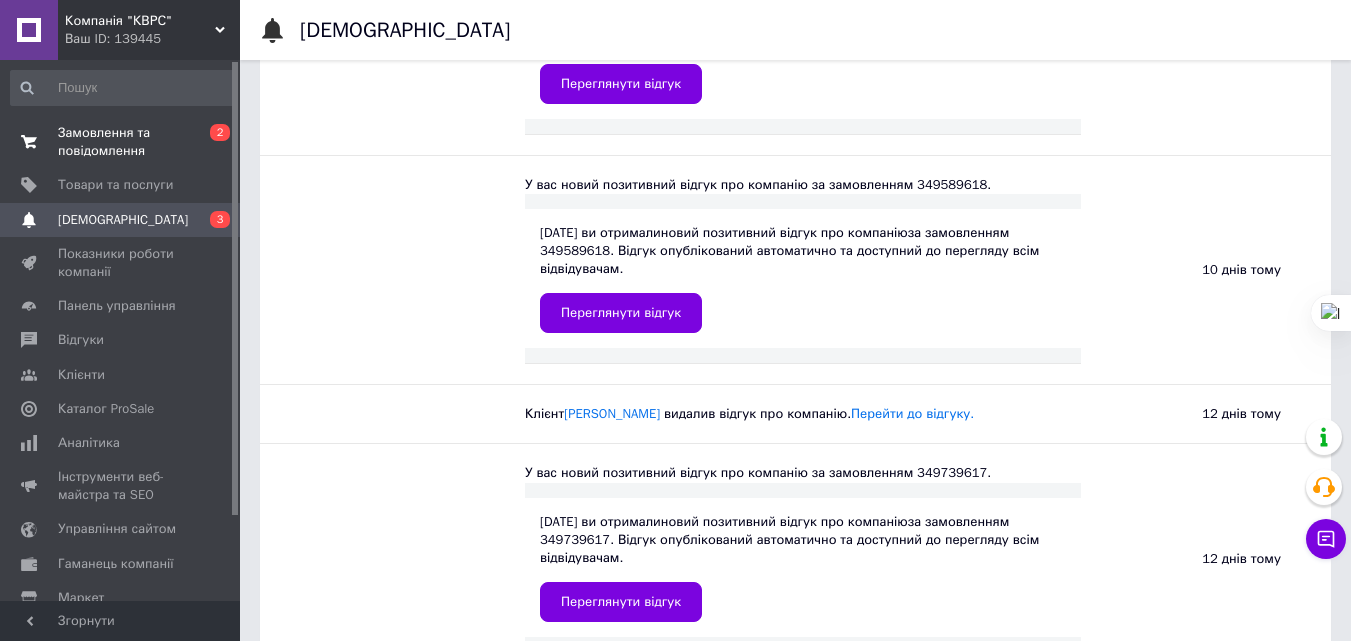 click on "Замовлення та повідомлення 0 2" at bounding box center [123, 142] 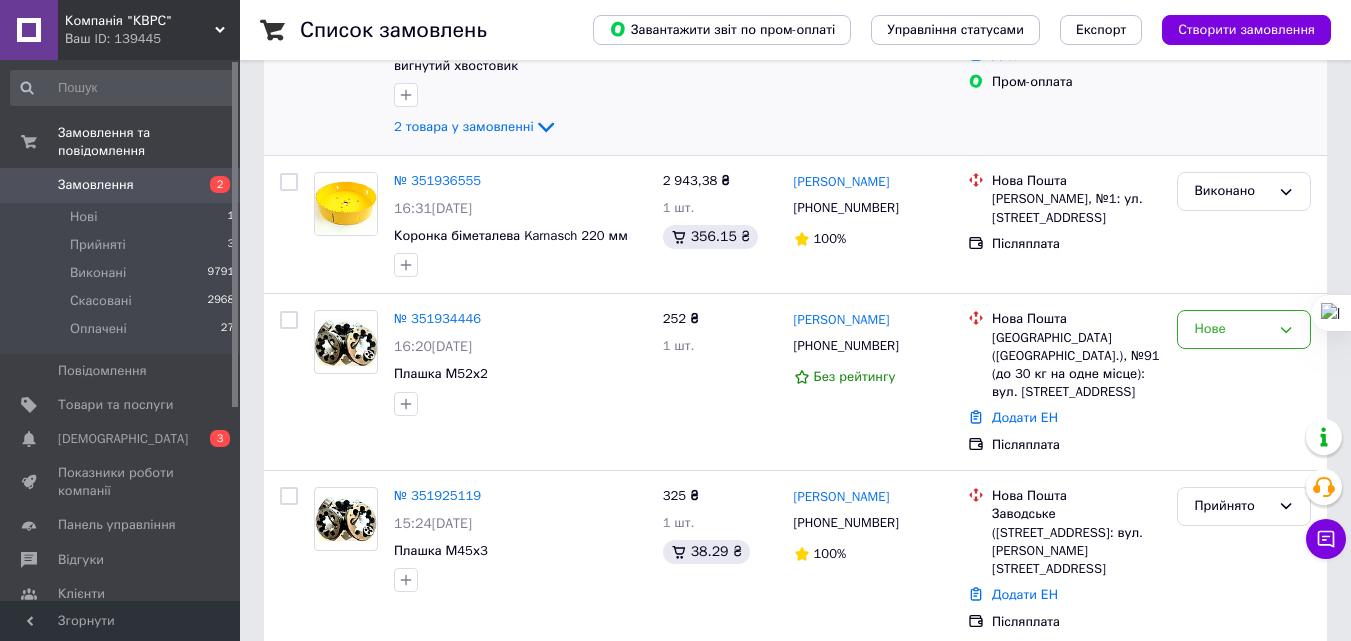 scroll, scrollTop: 500, scrollLeft: 0, axis: vertical 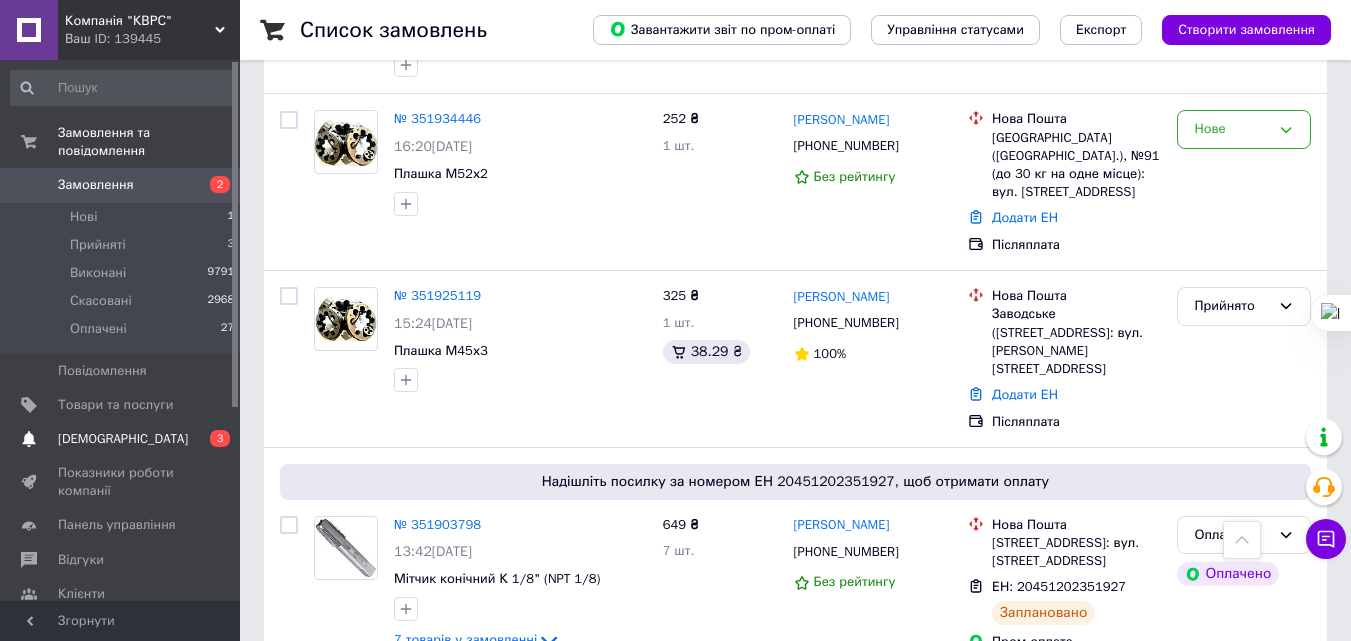 click on "[DEMOGRAPHIC_DATA]" at bounding box center (123, 439) 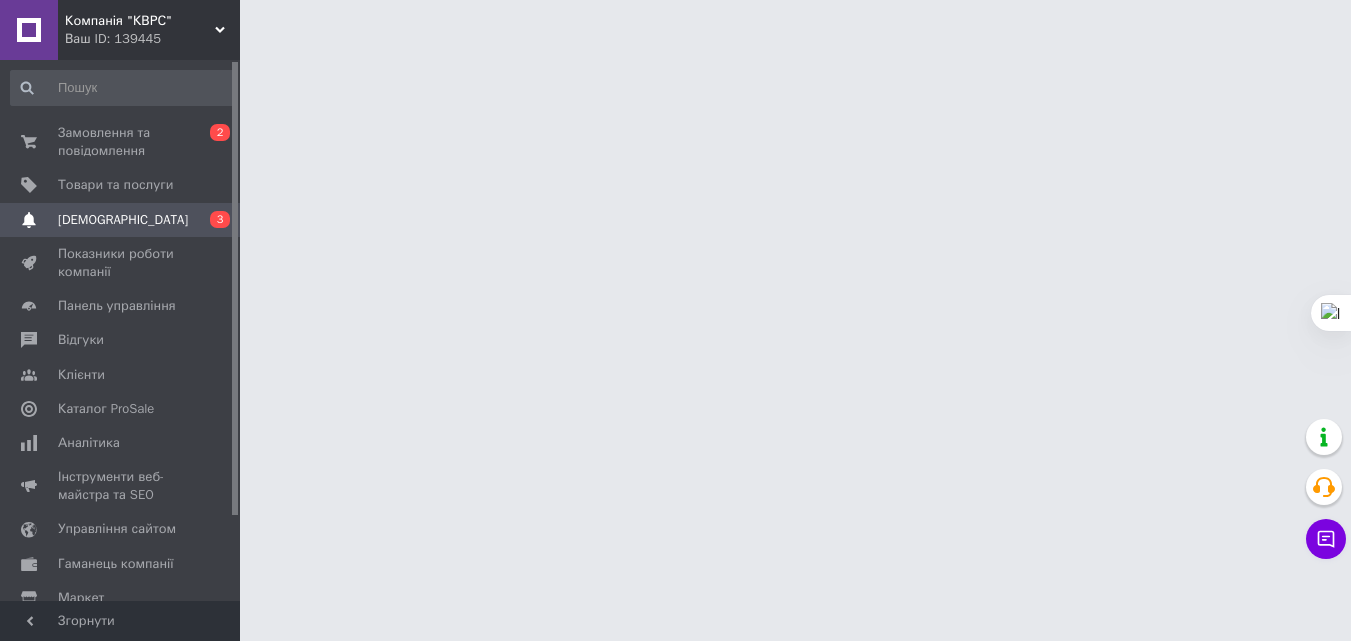scroll, scrollTop: 0, scrollLeft: 0, axis: both 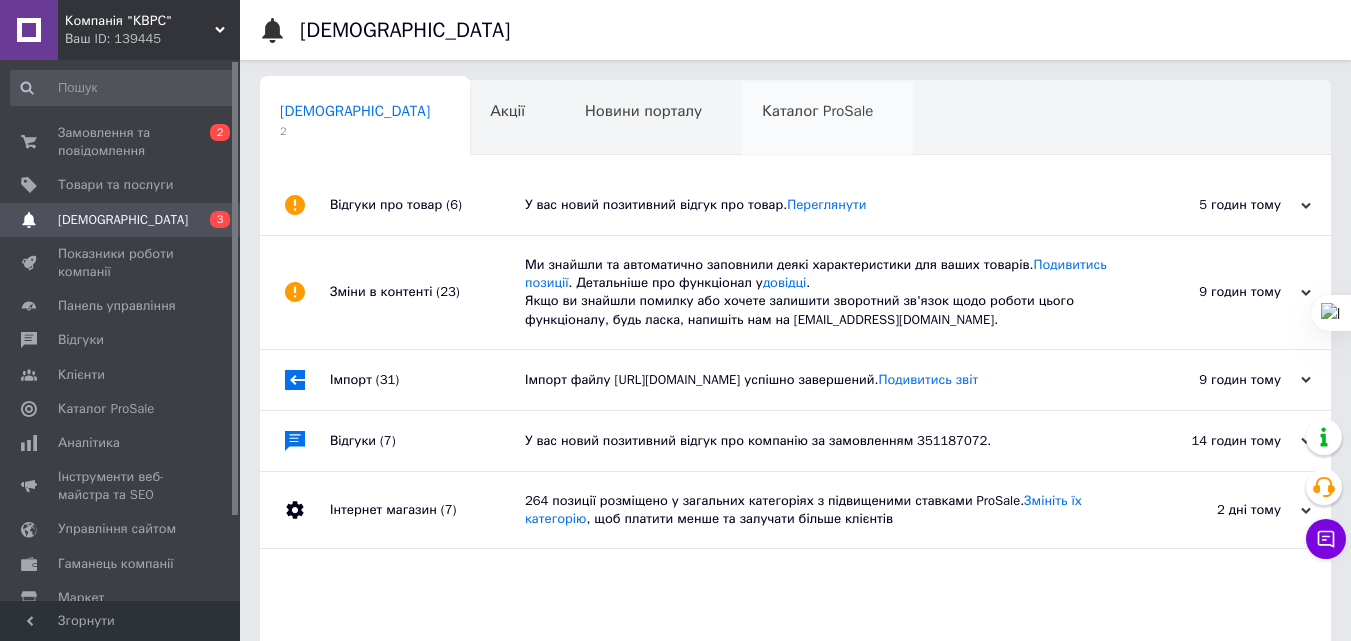 click on "Каталог ProSale" at bounding box center (817, 111) 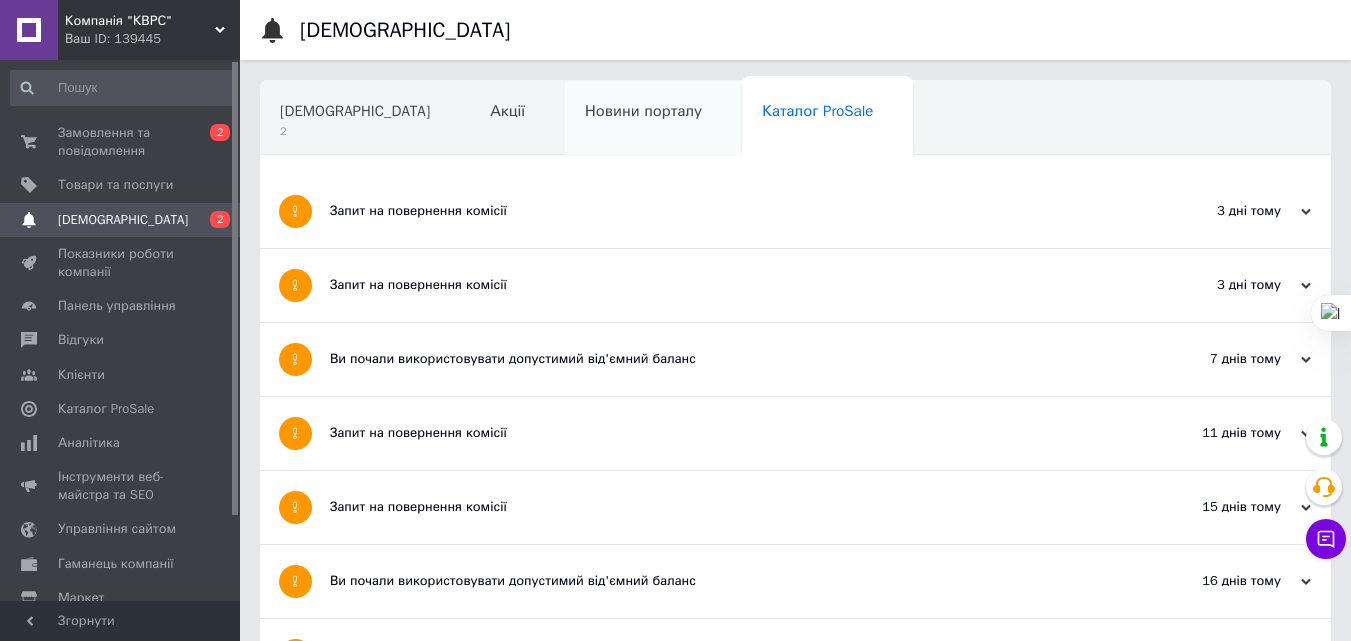 click on "Новини порталу" at bounding box center [643, 111] 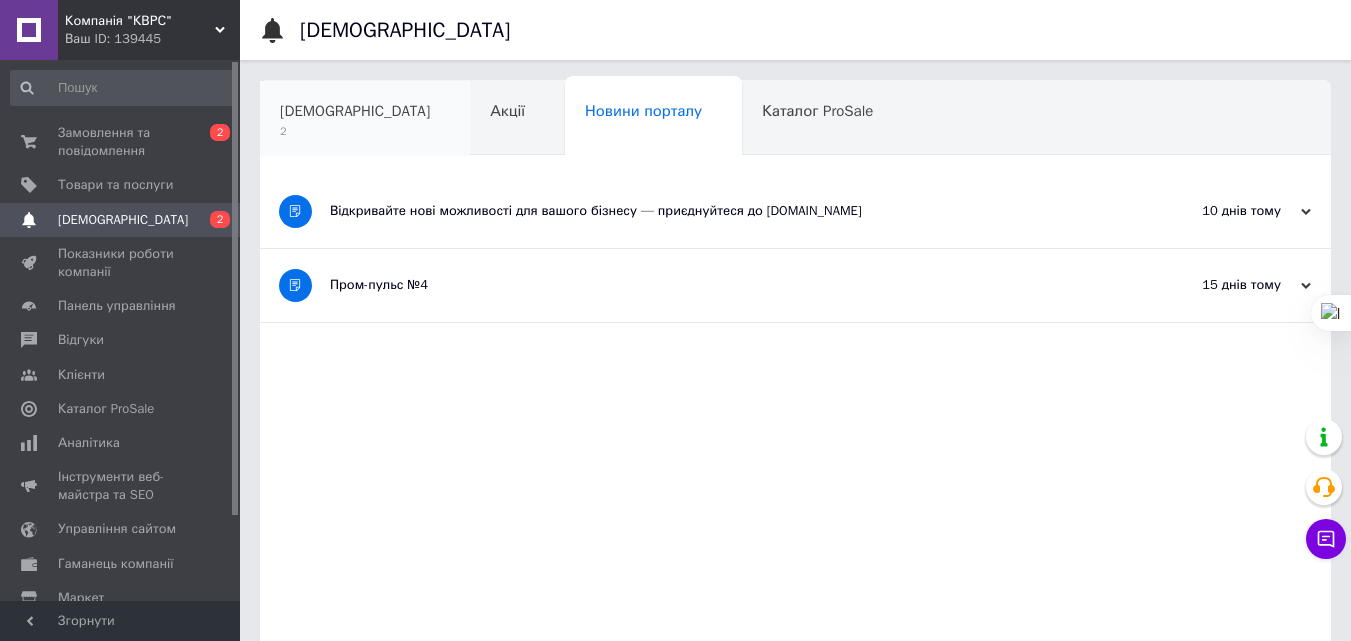 click on "[DEMOGRAPHIC_DATA]" at bounding box center (355, 111) 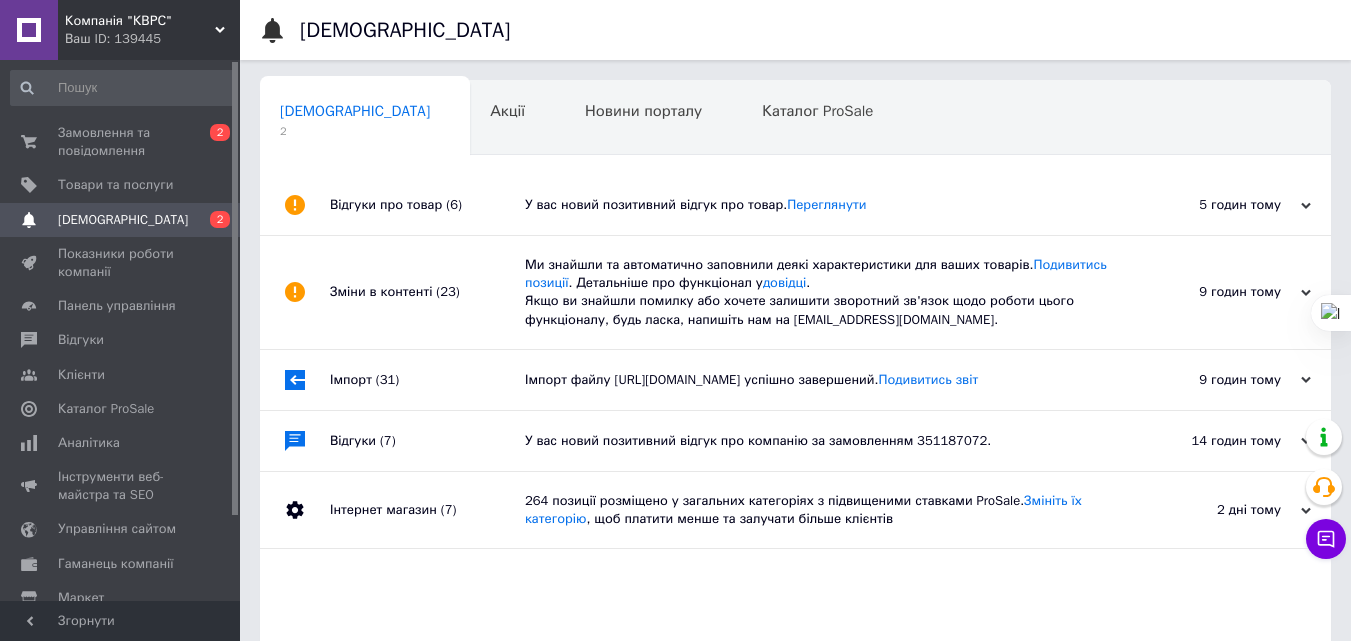 click on "У вас новий позитивний відгук про товар.  [GEOGRAPHIC_DATA]" at bounding box center [818, 205] 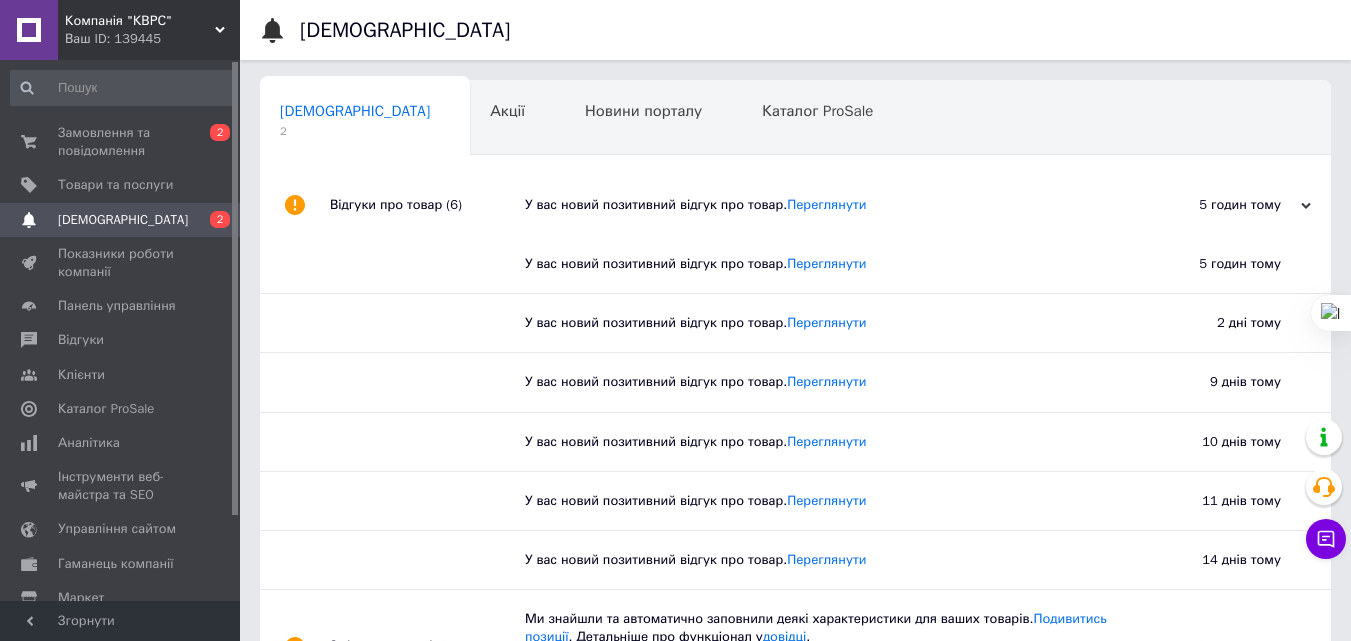 scroll, scrollTop: 300, scrollLeft: 0, axis: vertical 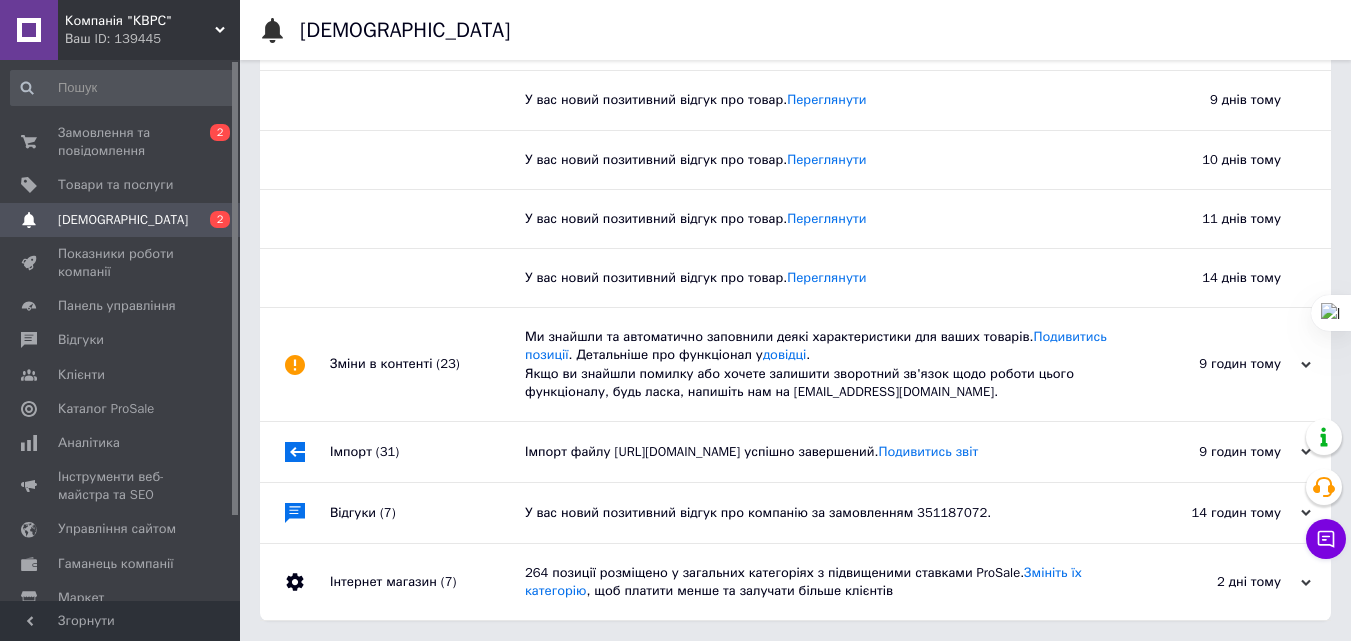 click on "Ми знайшли та автоматично заповнили деякі характеристики для ваших товарів.  Подивитись позиції . Детальніше про функціонал у  довідці . Якщо ви знайшли помилку або хочете залишити зворотний зв'язок щодо роботи цього функціоналу, будь ласка, напишіть нам на [EMAIL_ADDRESS][DOMAIN_NAME]." at bounding box center (818, 364) 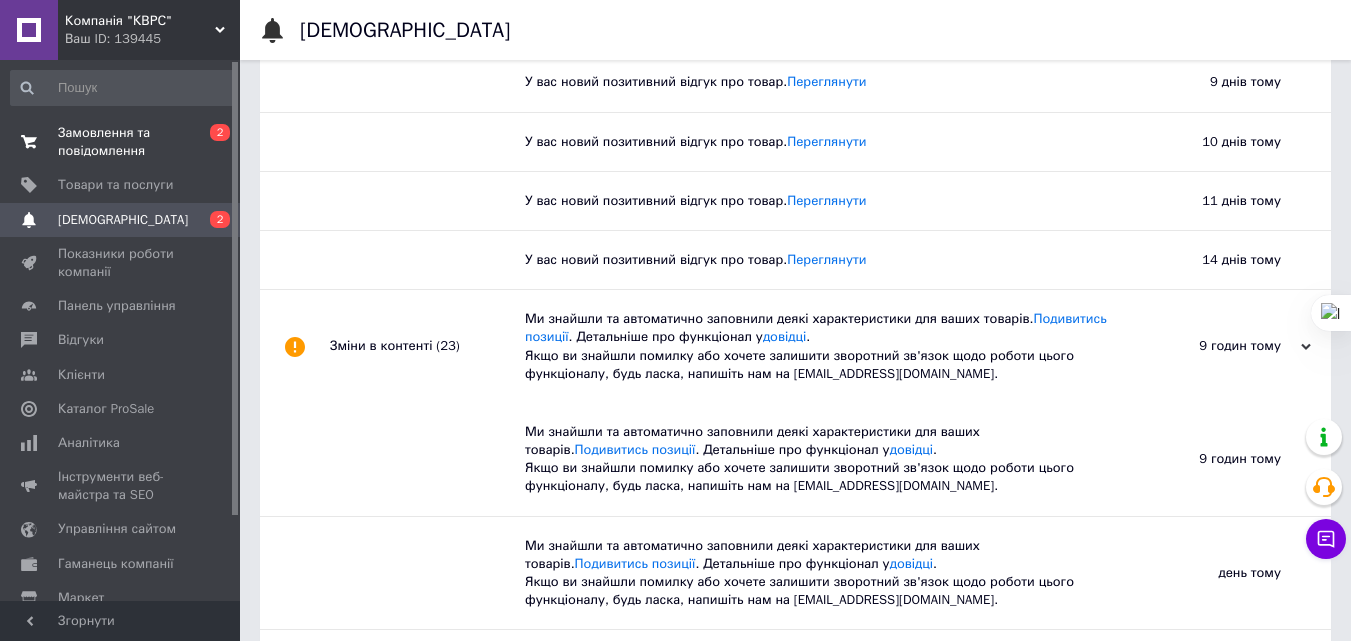 click on "Замовлення та повідомлення" at bounding box center (121, 142) 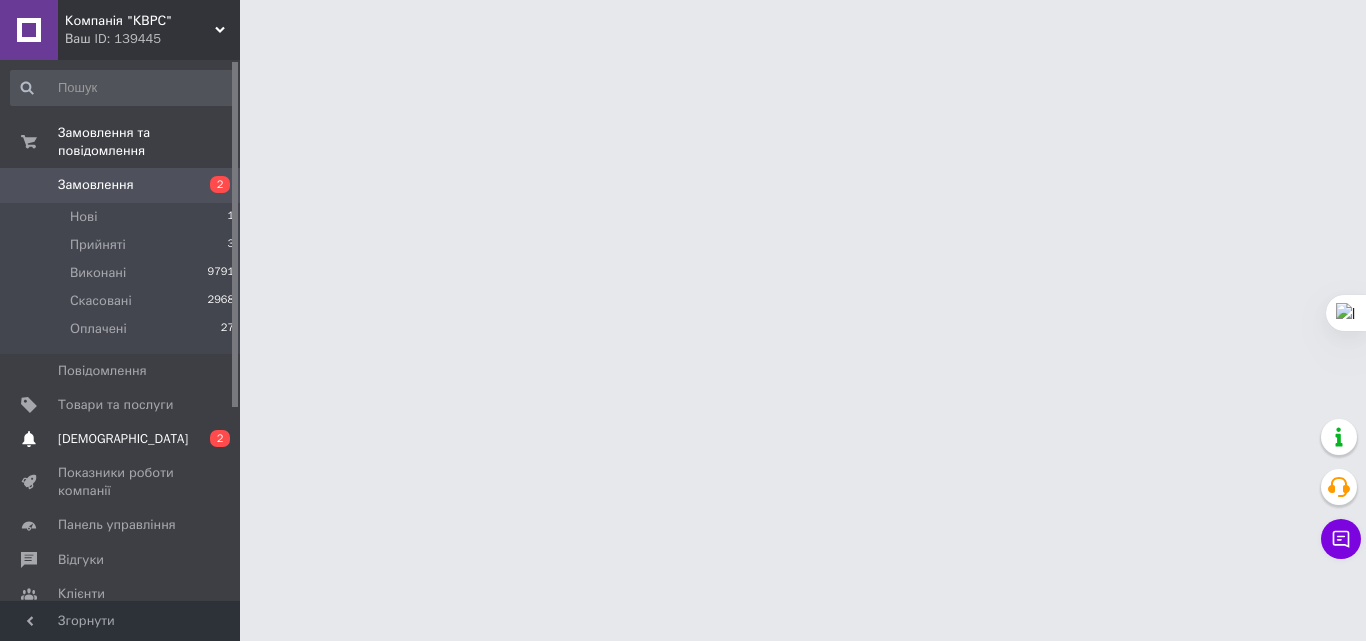 click on "[DEMOGRAPHIC_DATA] 0 2" at bounding box center [123, 439] 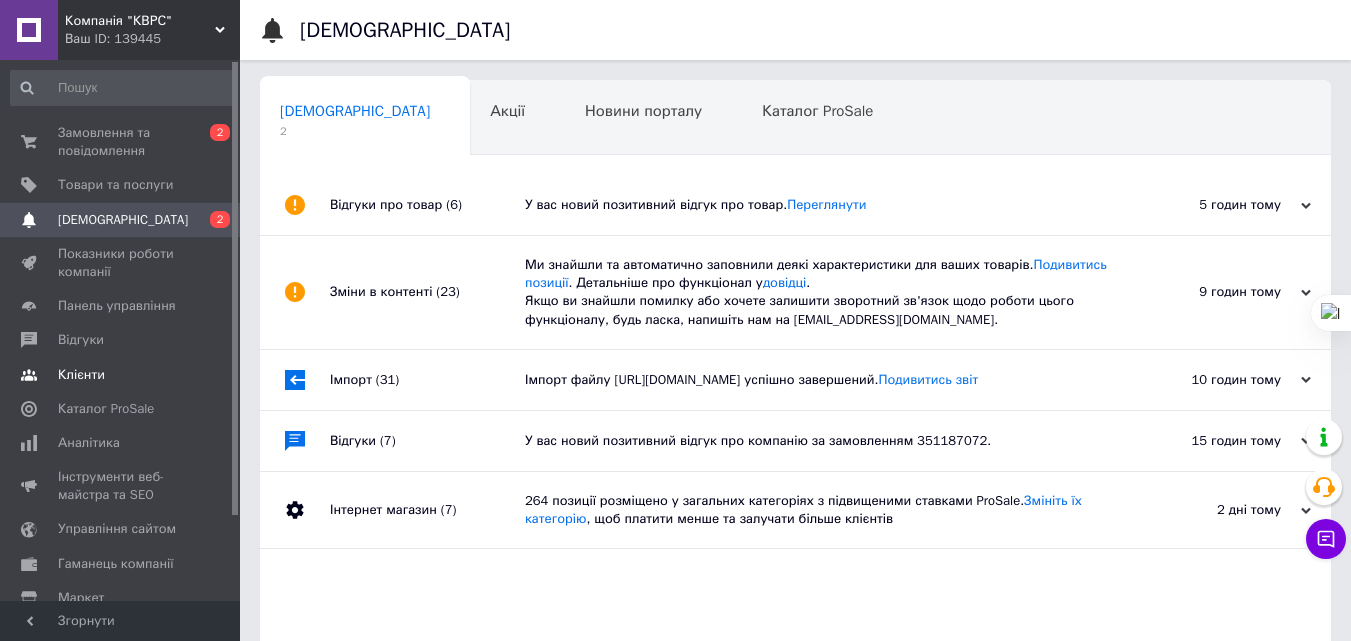 click on "Каталог ProSale 0" at bounding box center (827, 119) 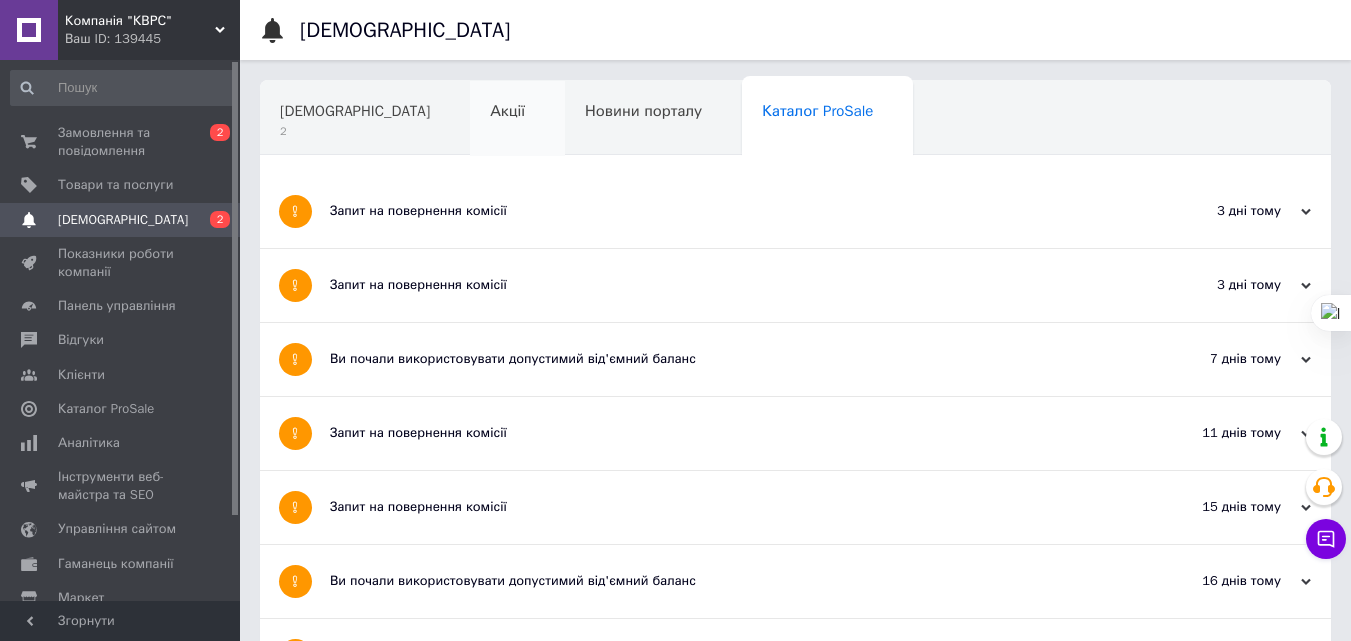 click on "Акції" at bounding box center (517, 119) 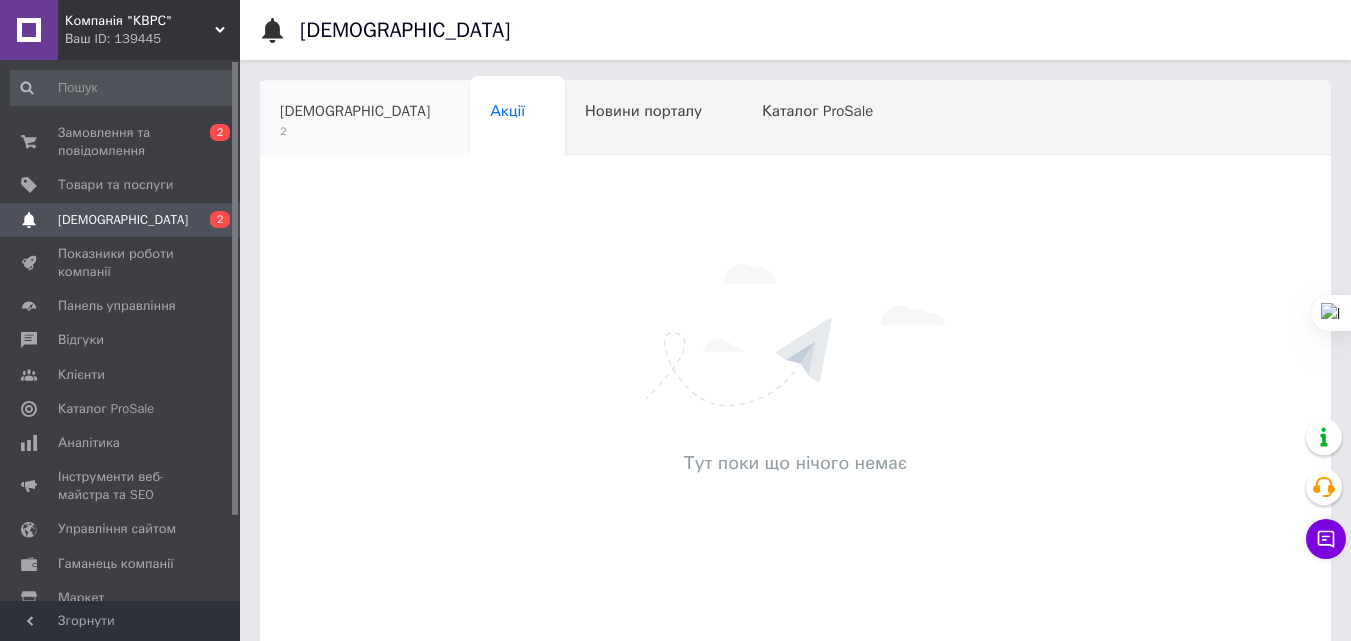 click on "[DEMOGRAPHIC_DATA] 2" at bounding box center (365, 119) 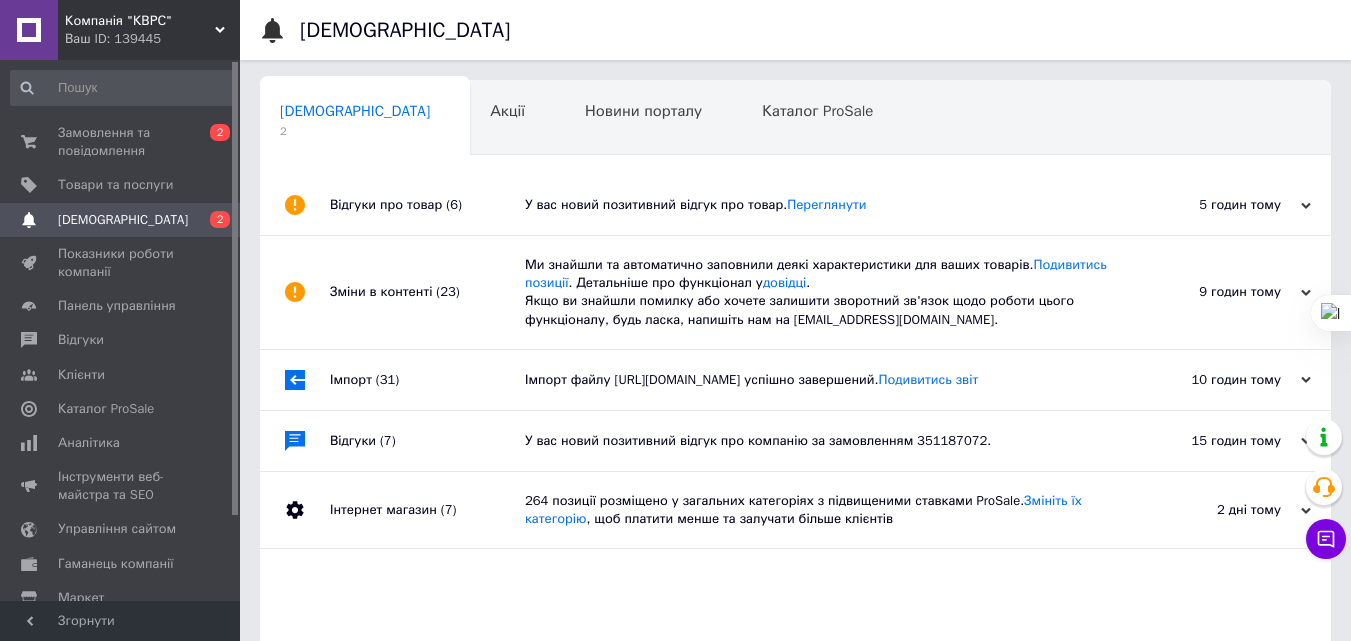 click on "Імпорт файлу [URL][DOMAIN_NAME] успішно завершений.  Подивитись звіт" at bounding box center [818, 380] 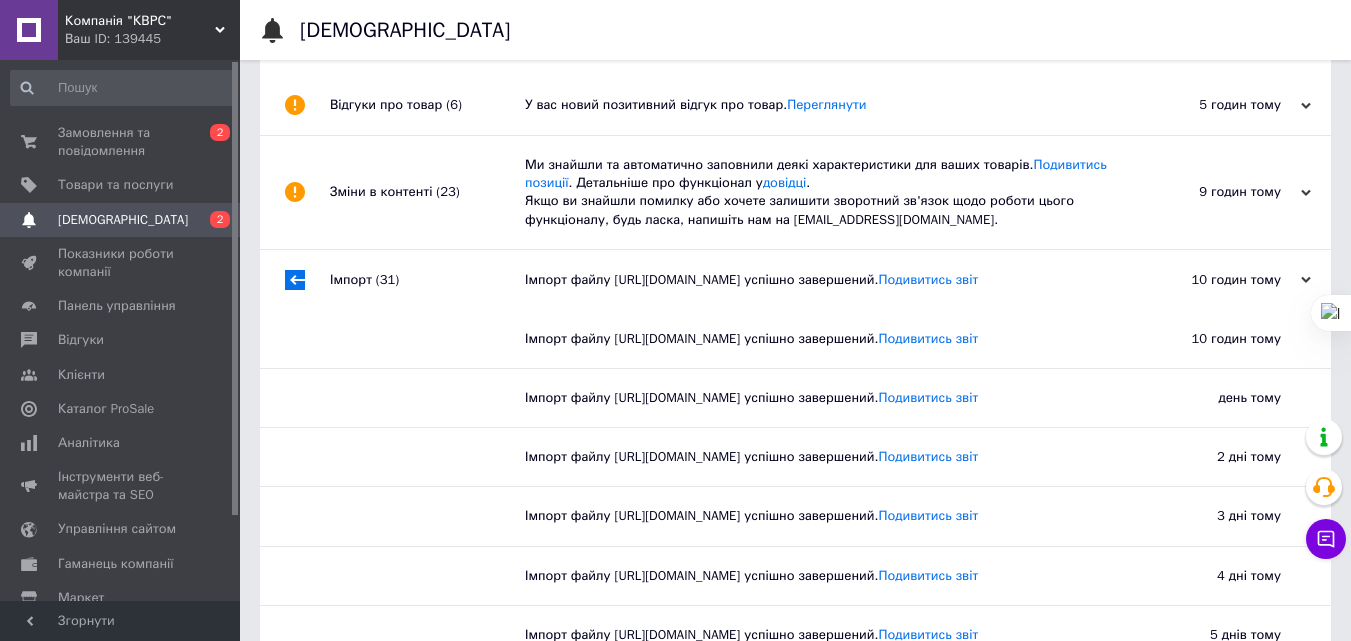 scroll, scrollTop: 0, scrollLeft: 0, axis: both 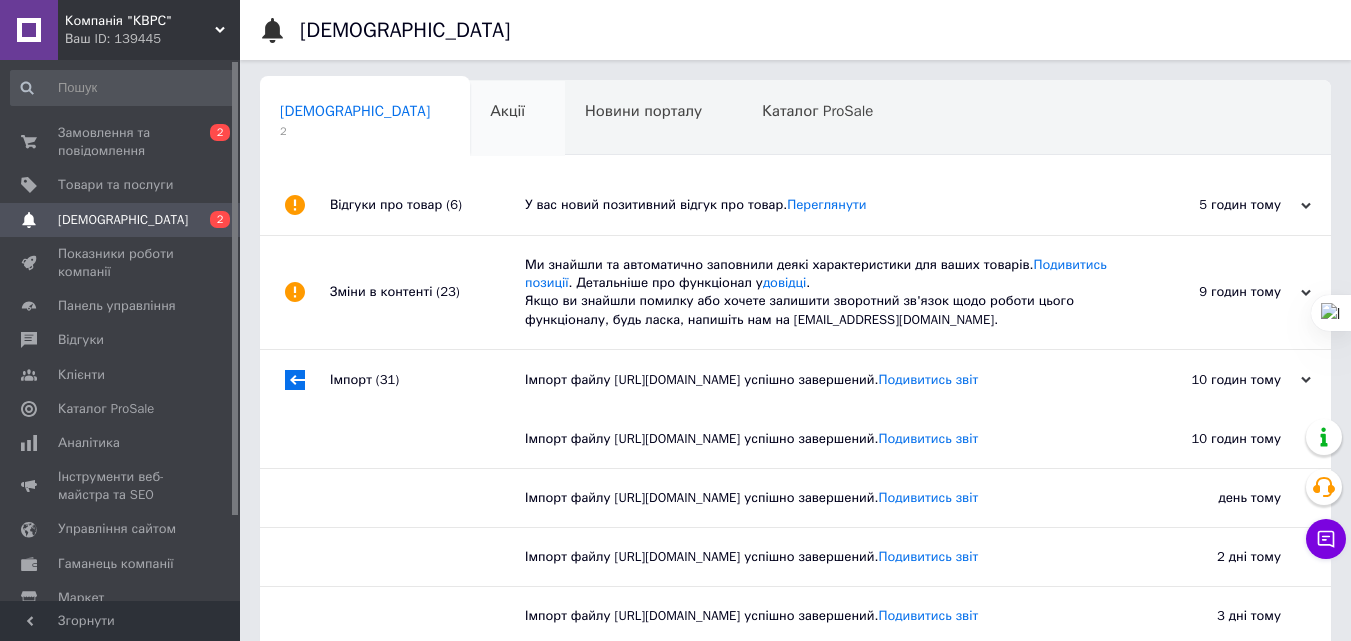 click on "Акції" at bounding box center [507, 111] 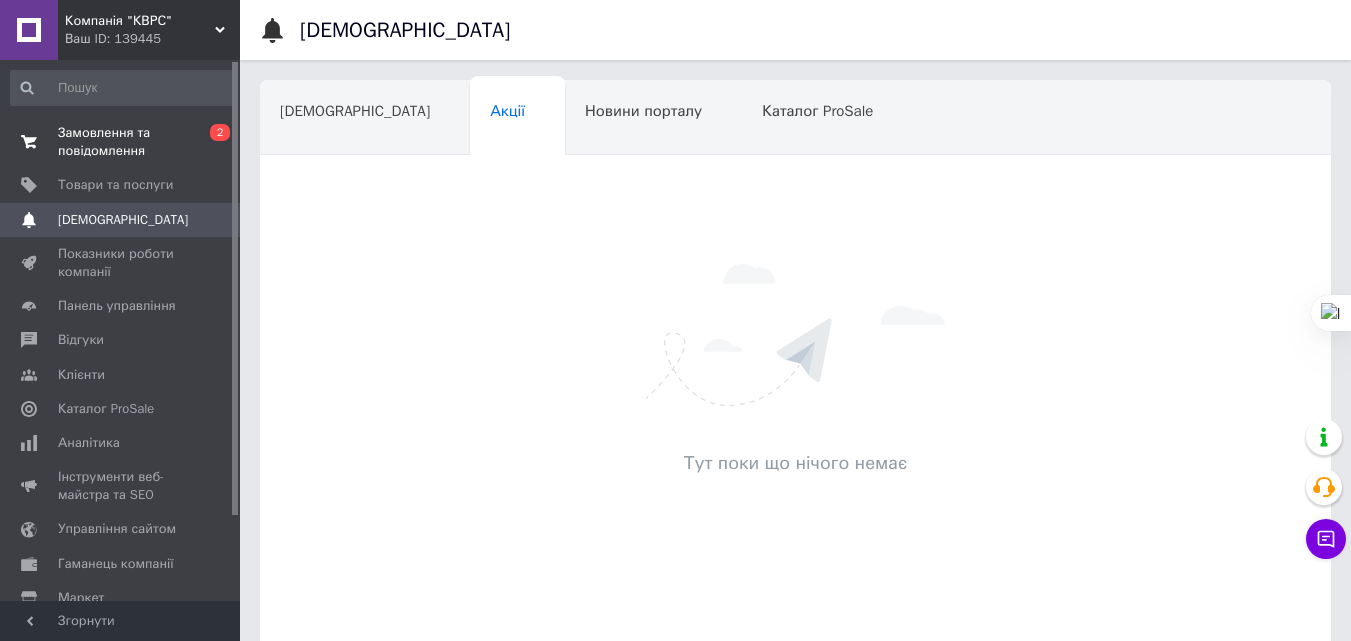 click on "Замовлення та повідомлення" at bounding box center [121, 142] 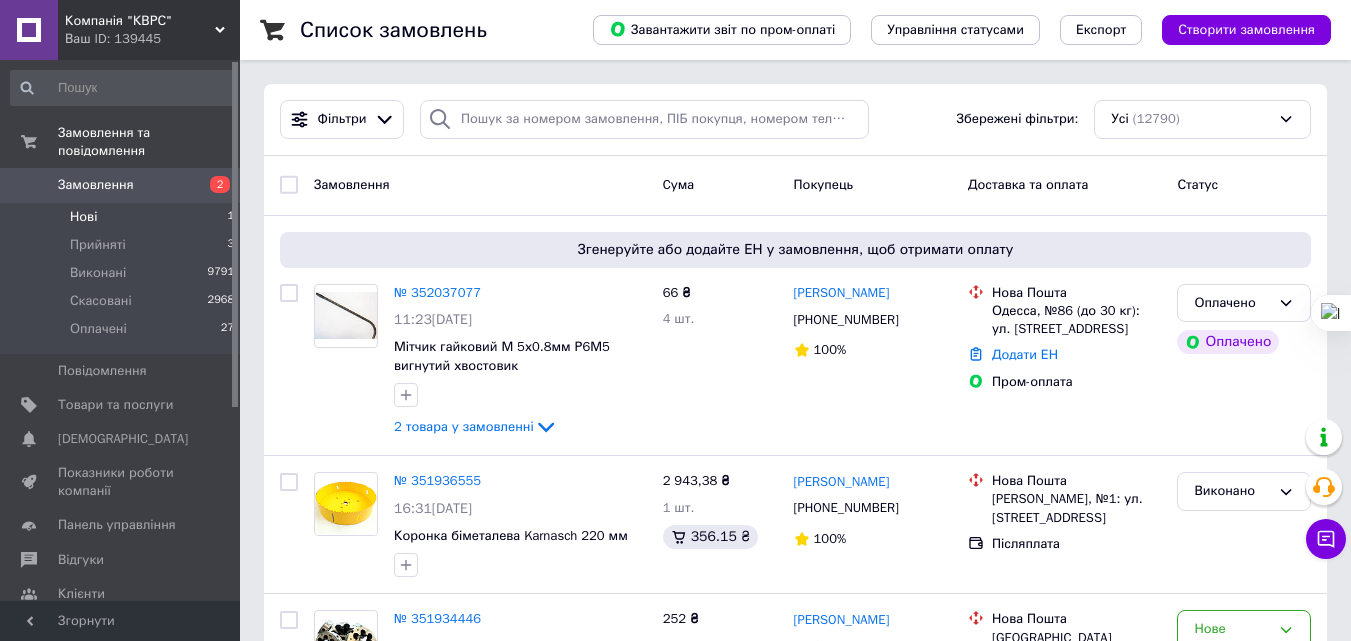 click on "Нові 1" at bounding box center [123, 217] 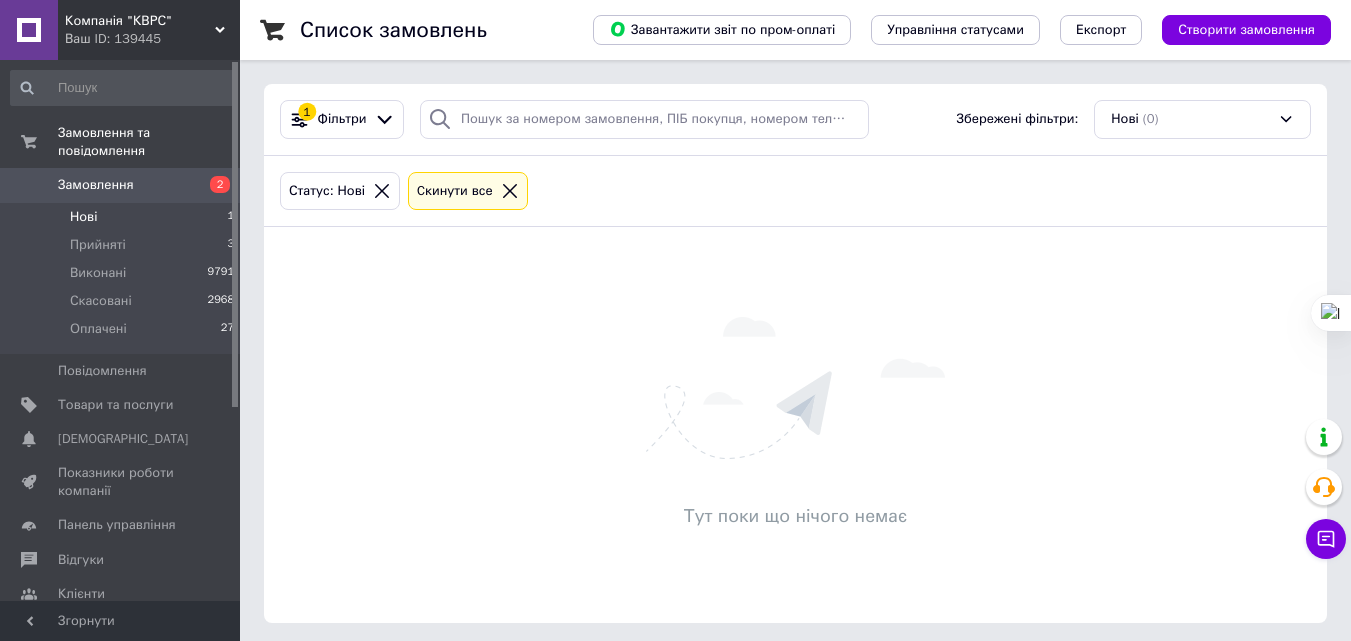 click on "Нові" at bounding box center (83, 217) 